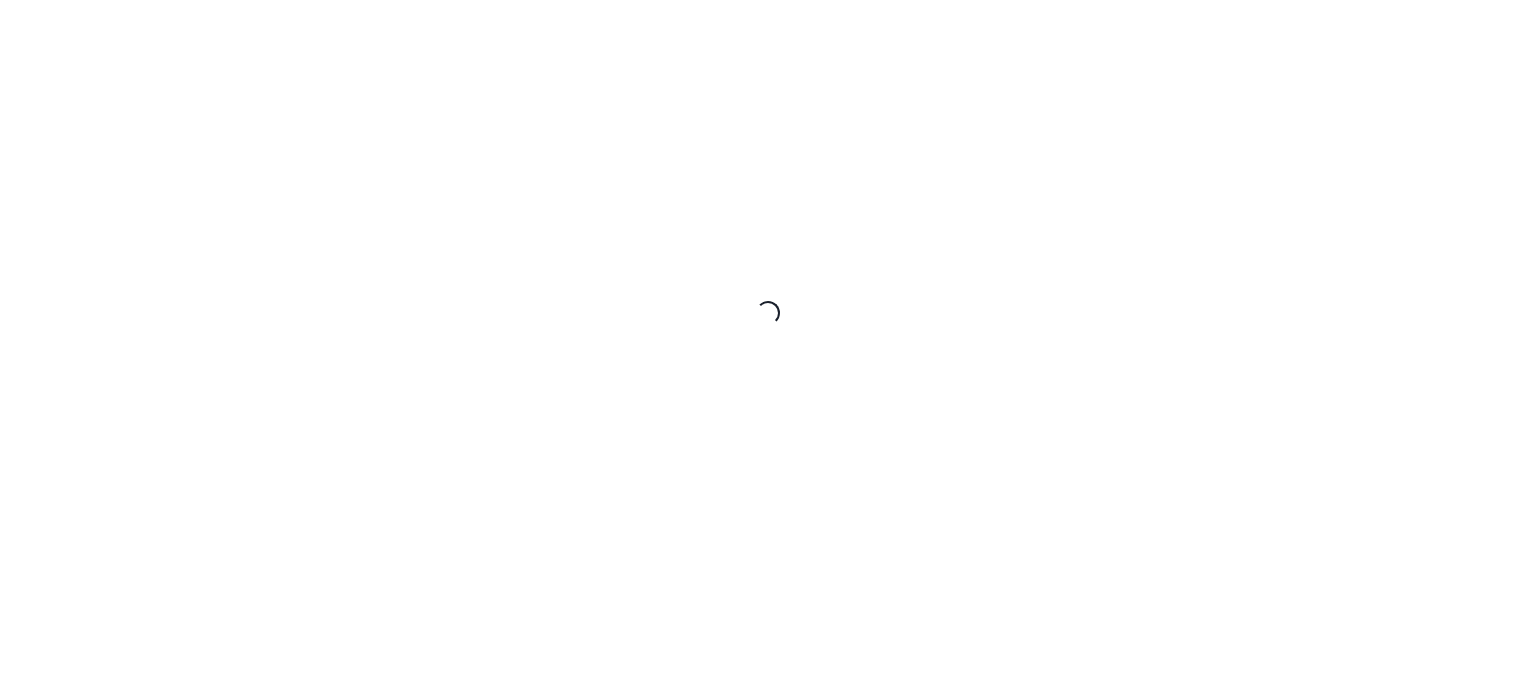 scroll, scrollTop: 0, scrollLeft: 0, axis: both 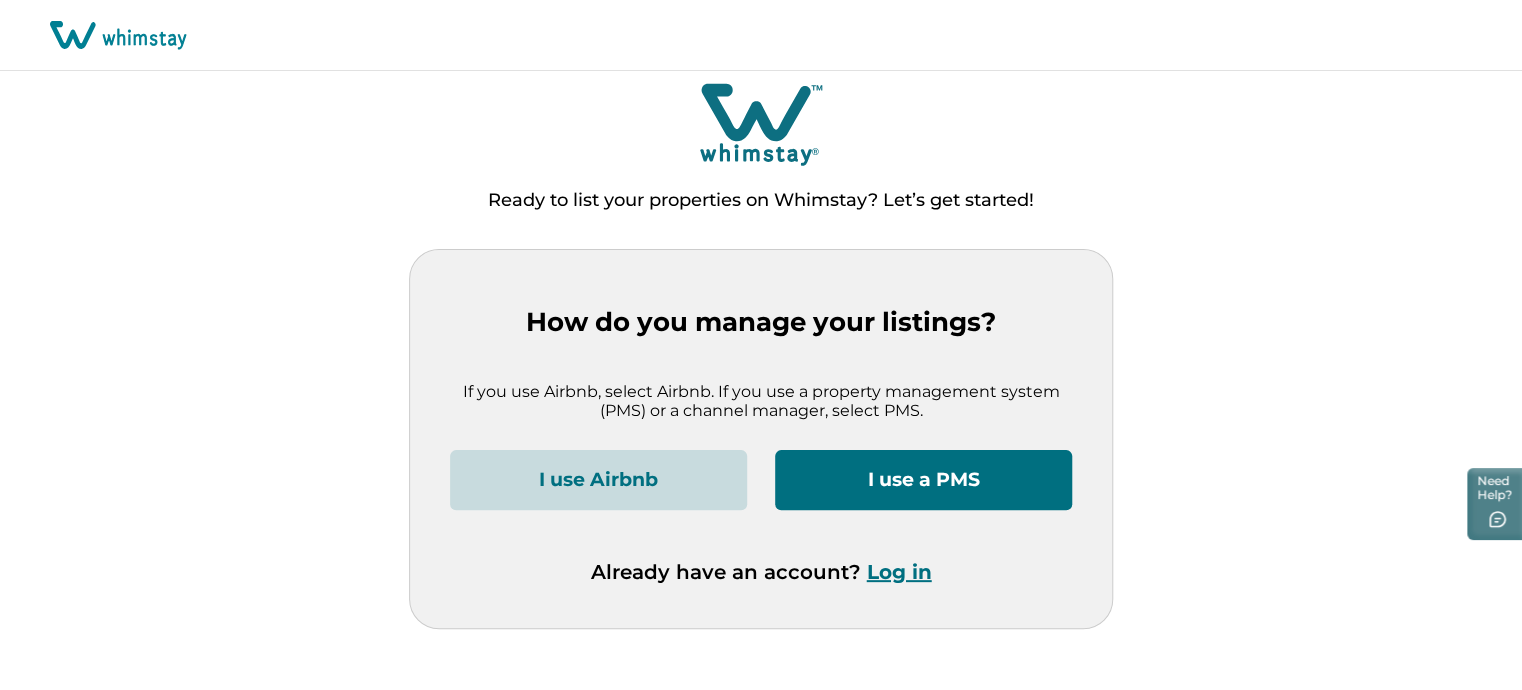 click on "Log in" at bounding box center [899, 572] 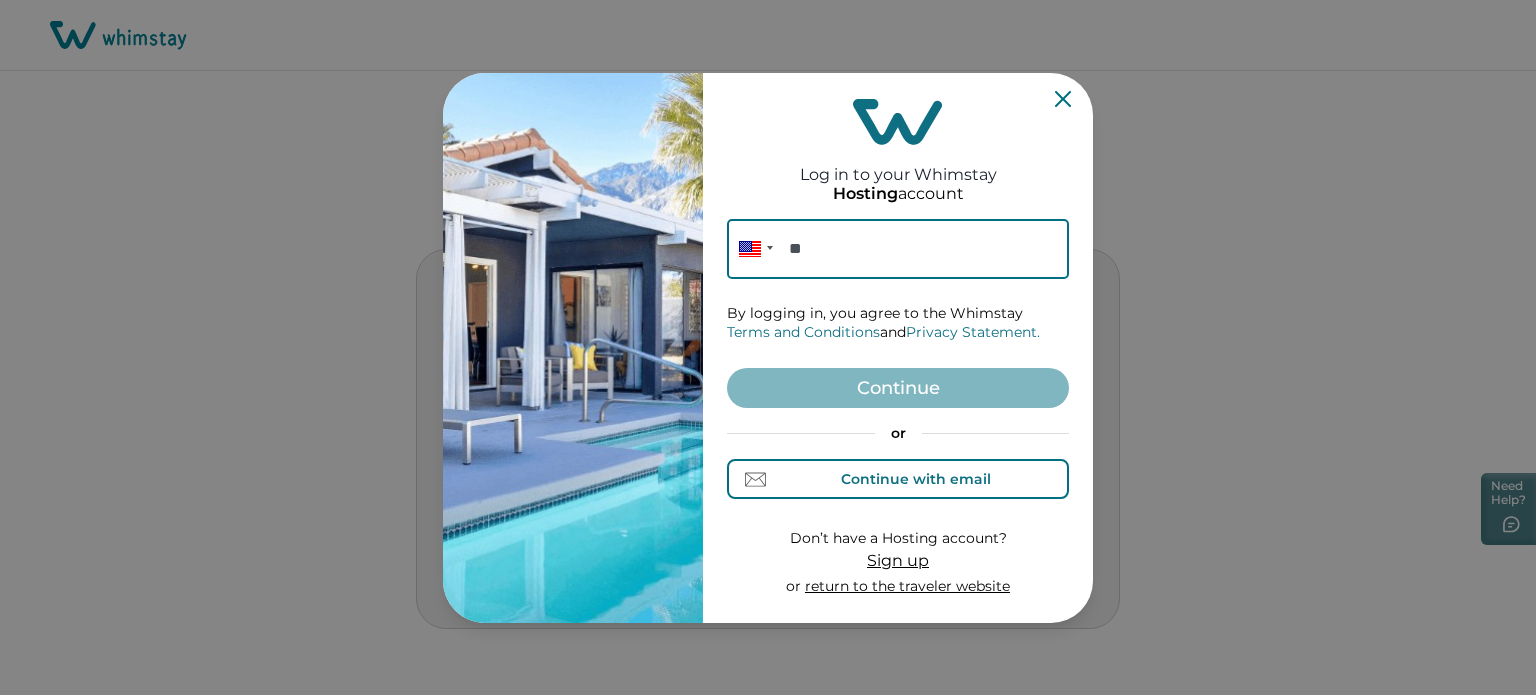 click on "Continue with email" at bounding box center [916, 479] 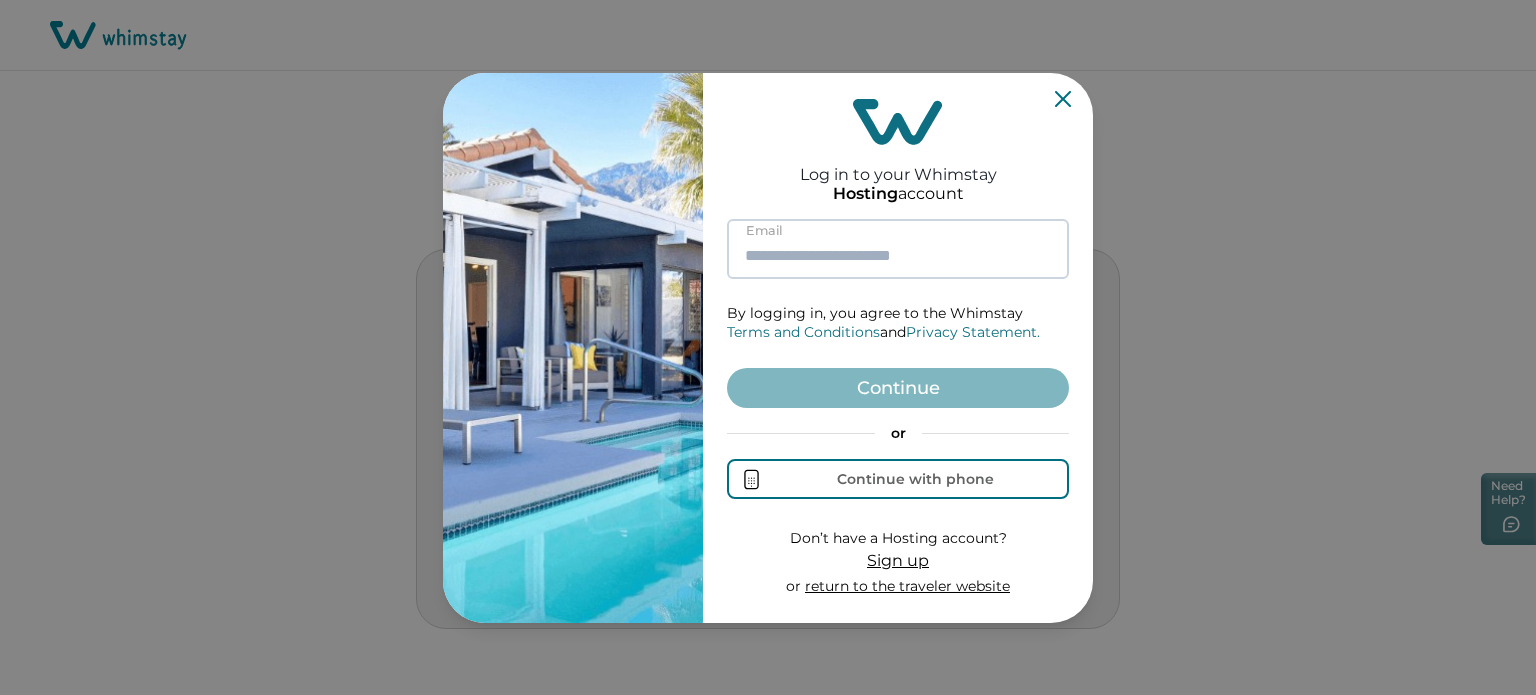 click at bounding box center (898, 249) 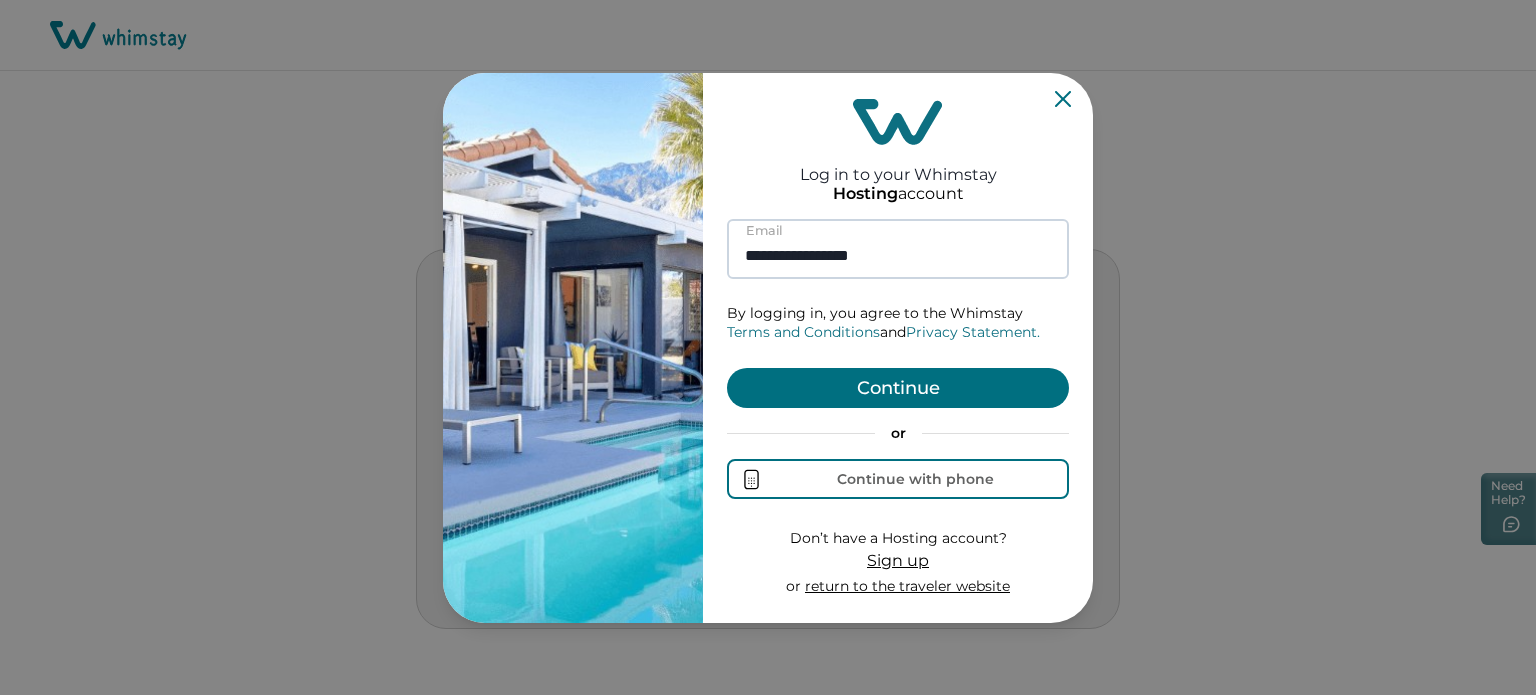 type on "**********" 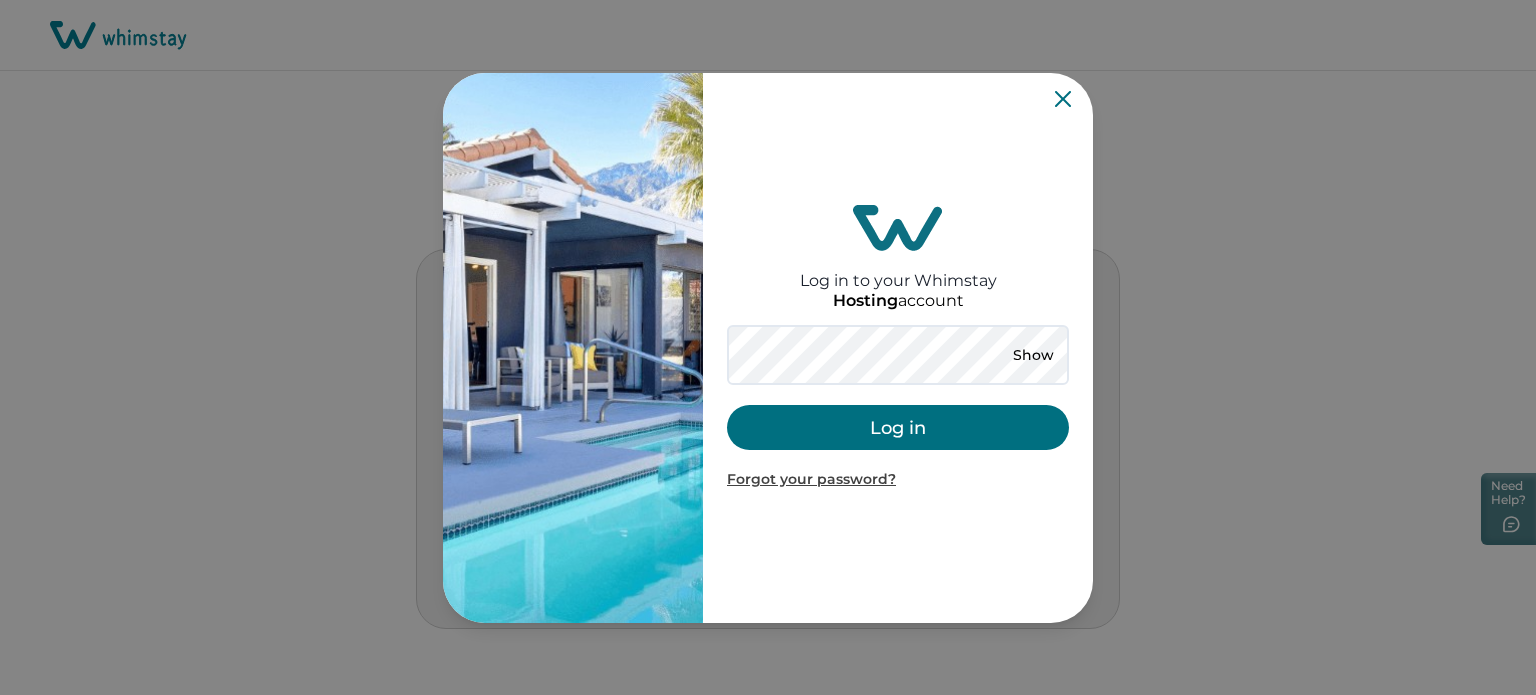 click on "Show Log in Forgot your password?" at bounding box center [898, 407] 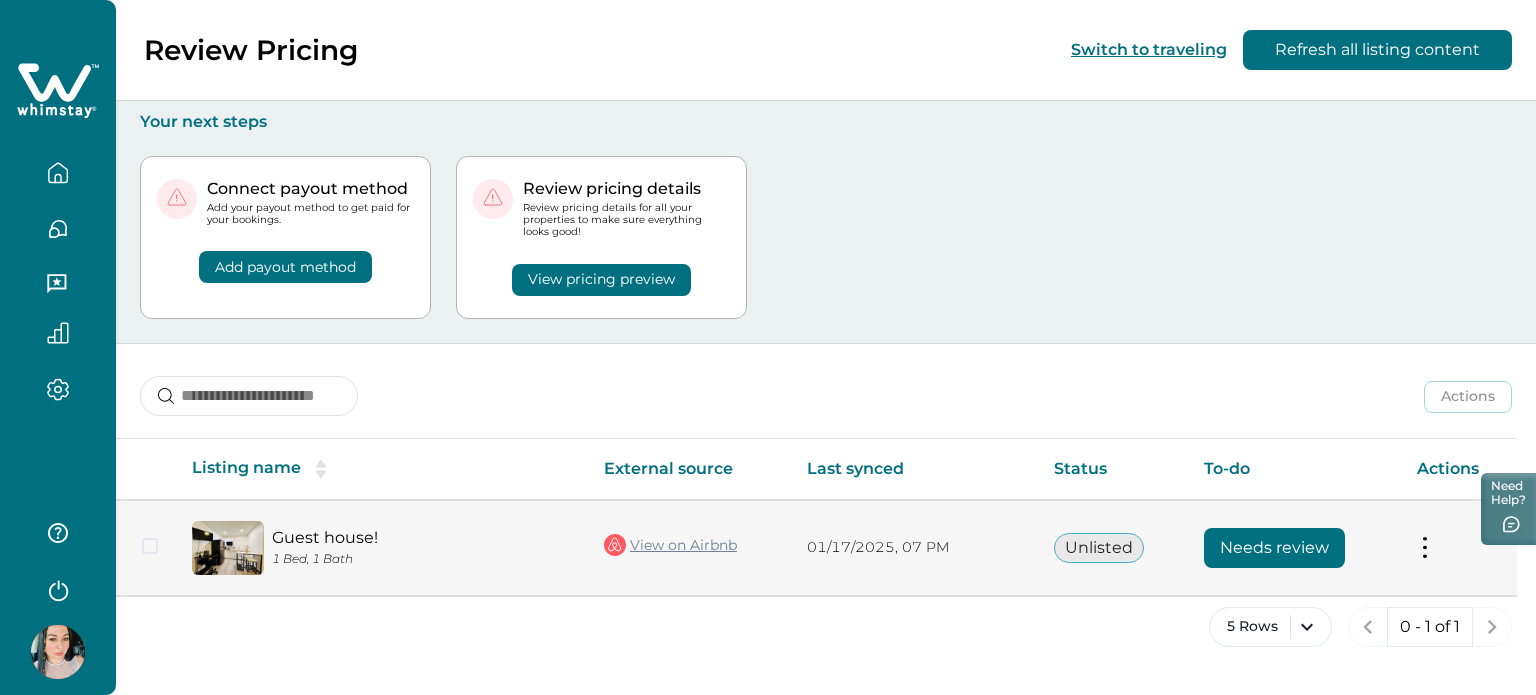 click on "Needs review" at bounding box center (1274, 548) 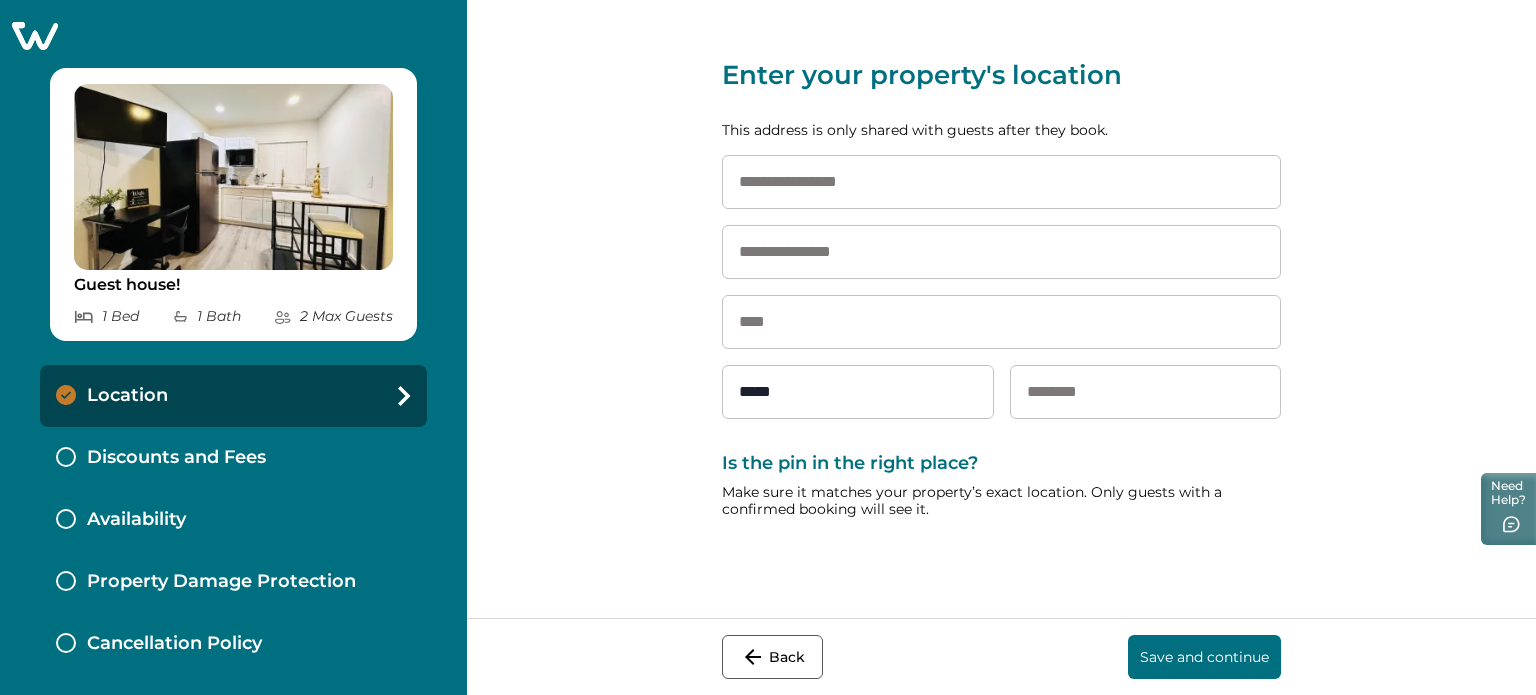 click at bounding box center [233, 36] 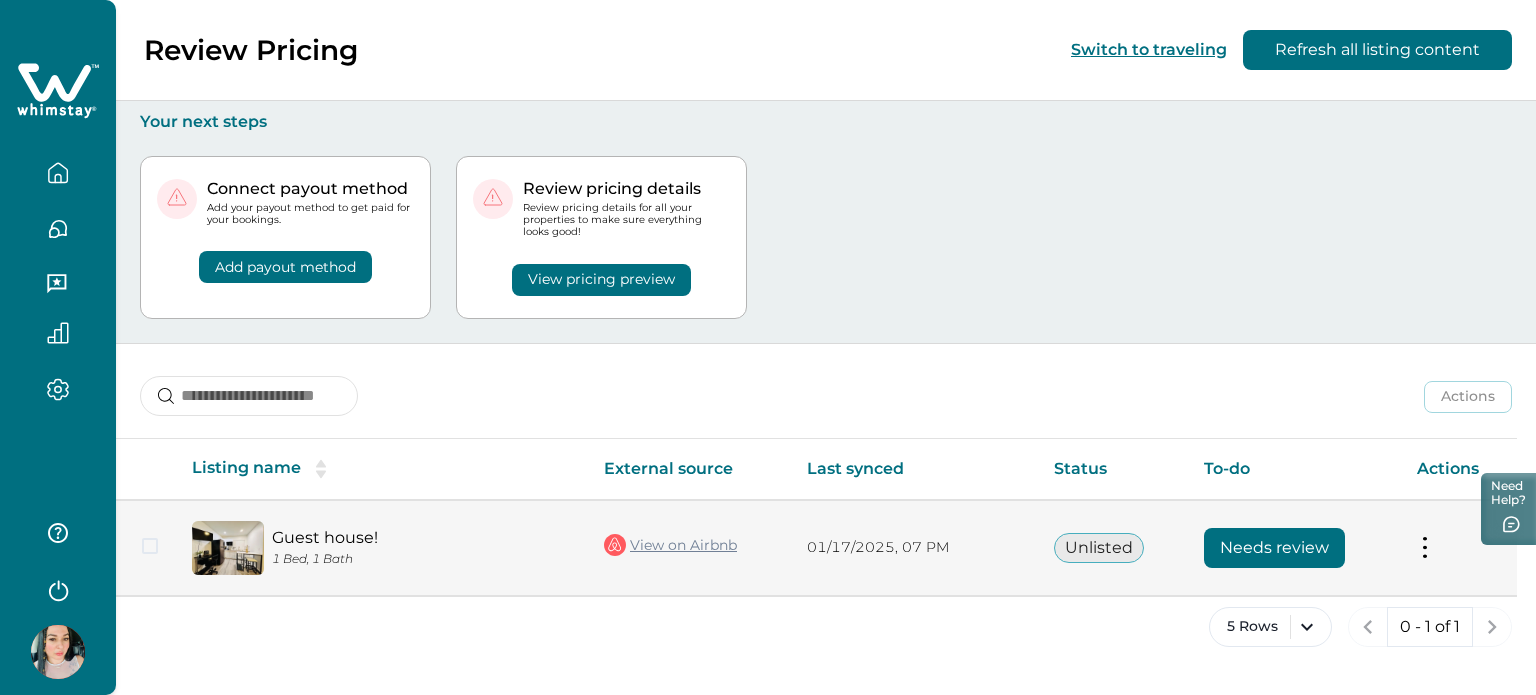 click on "View on Airbnb" at bounding box center (670, 545) 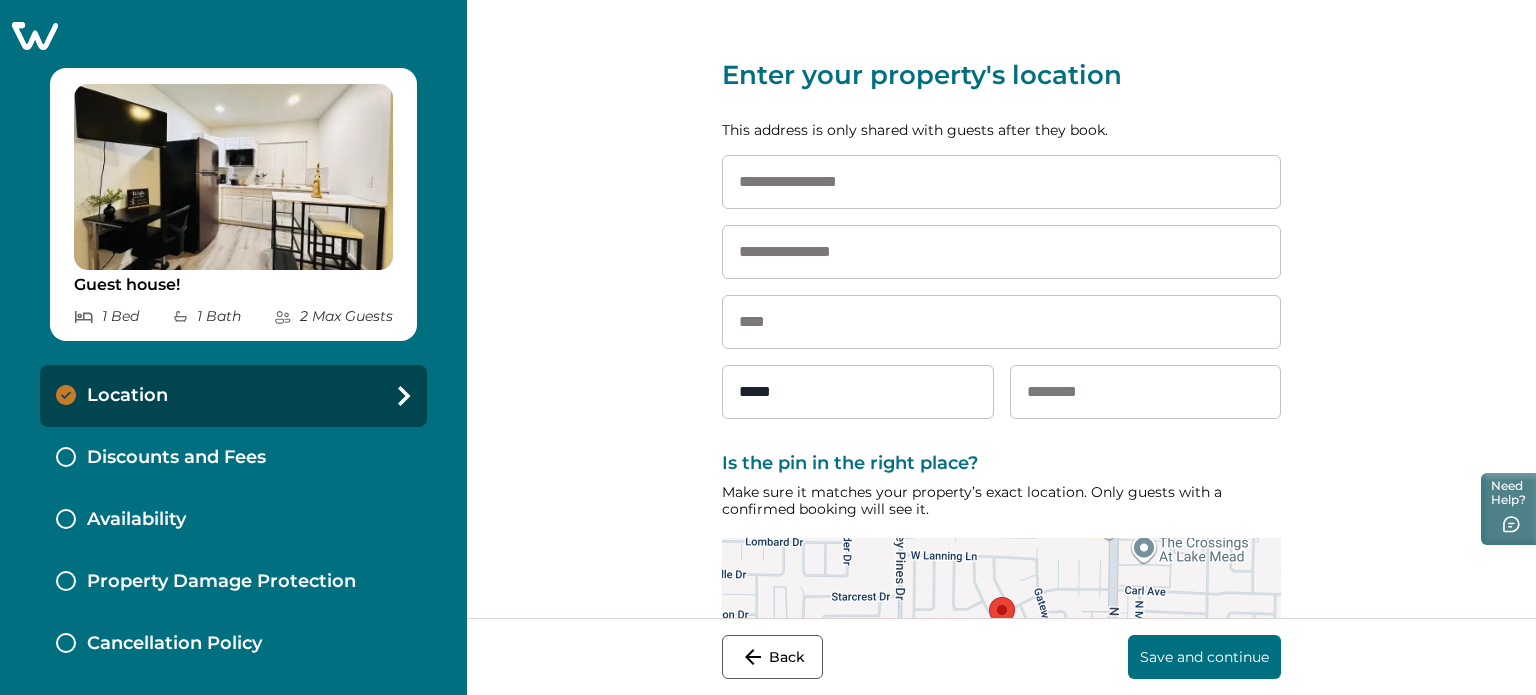 click at bounding box center (1001, 182) 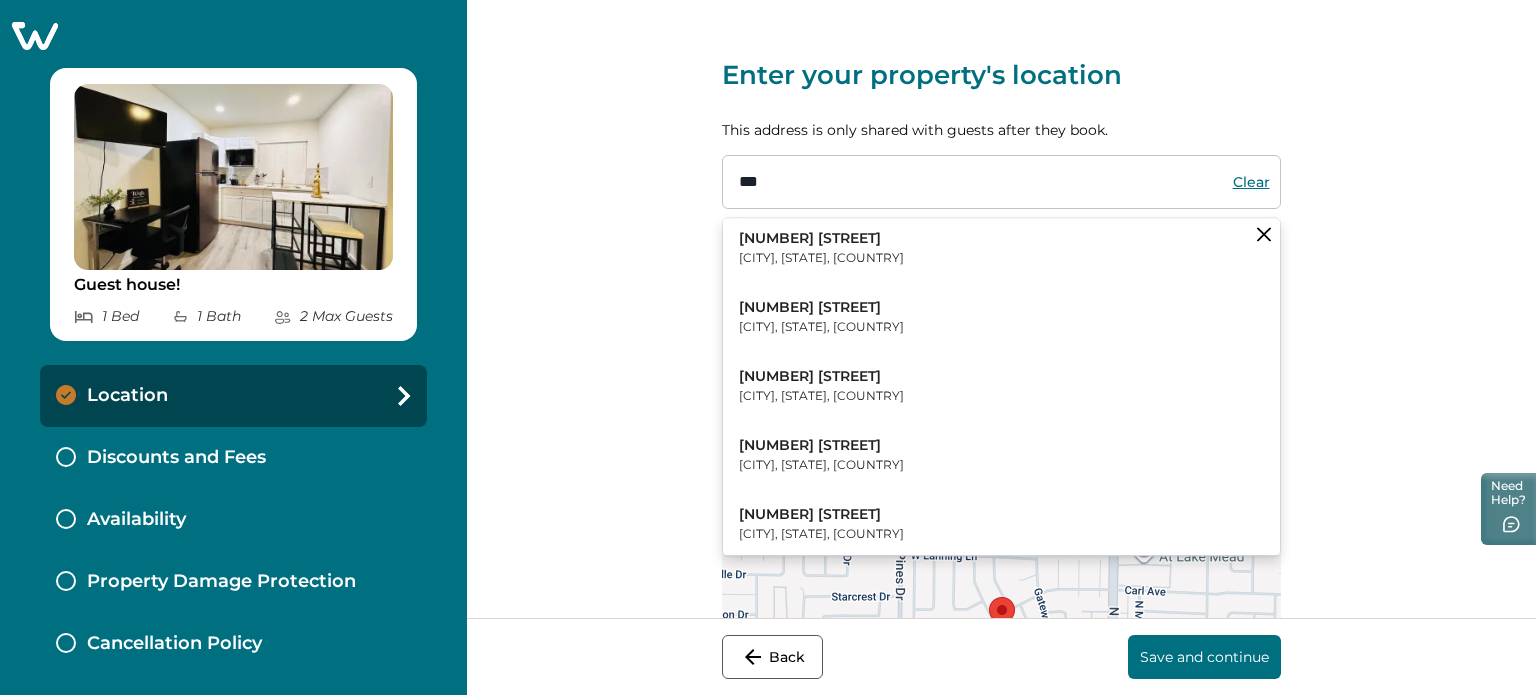 type on "***" 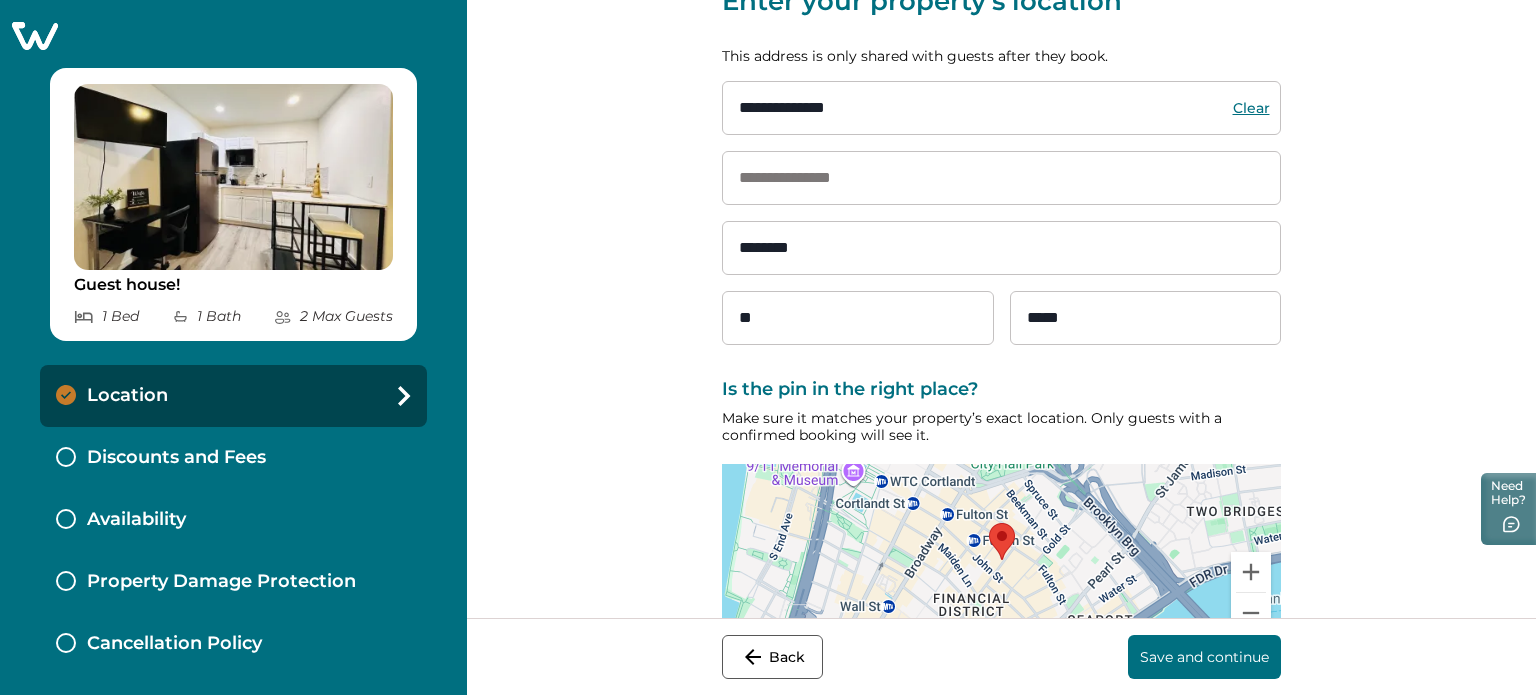 scroll, scrollTop: 140, scrollLeft: 0, axis: vertical 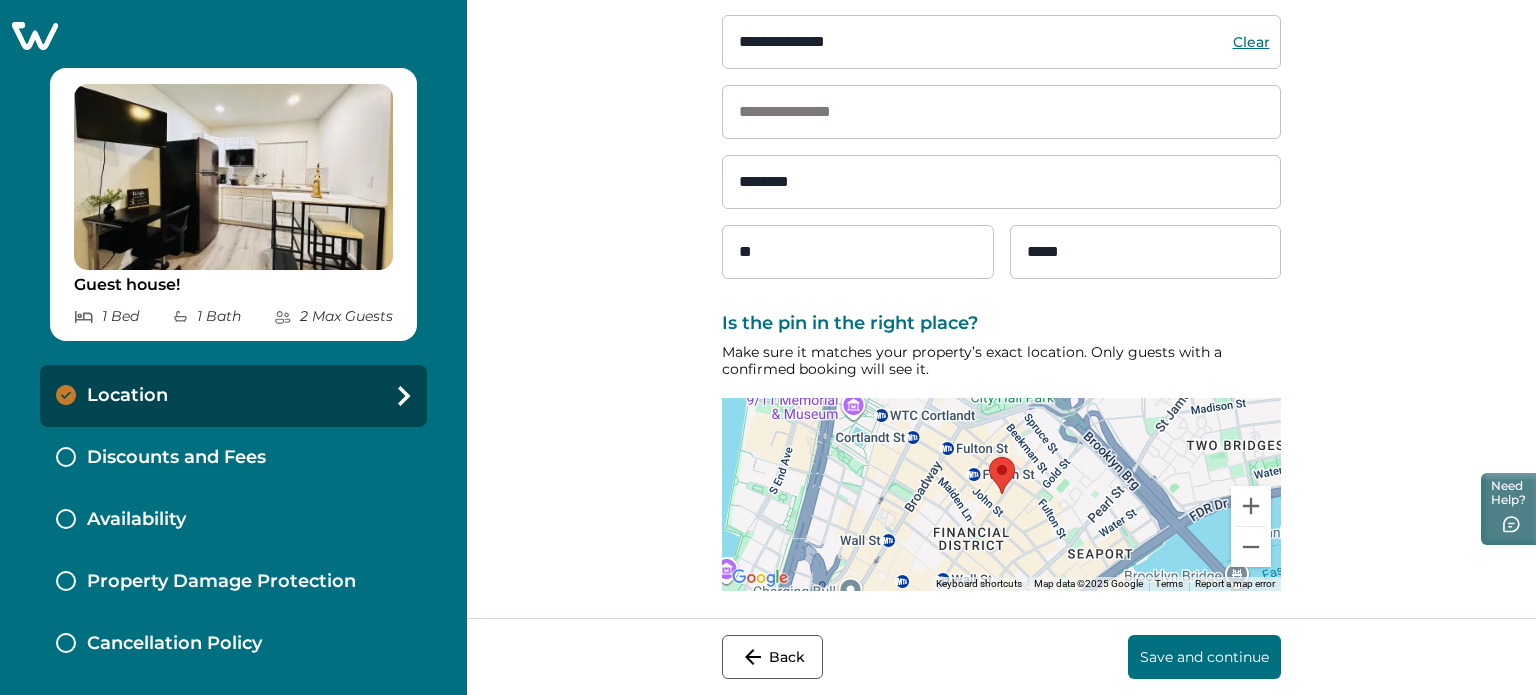 click on "Save and continue" at bounding box center [1204, 657] 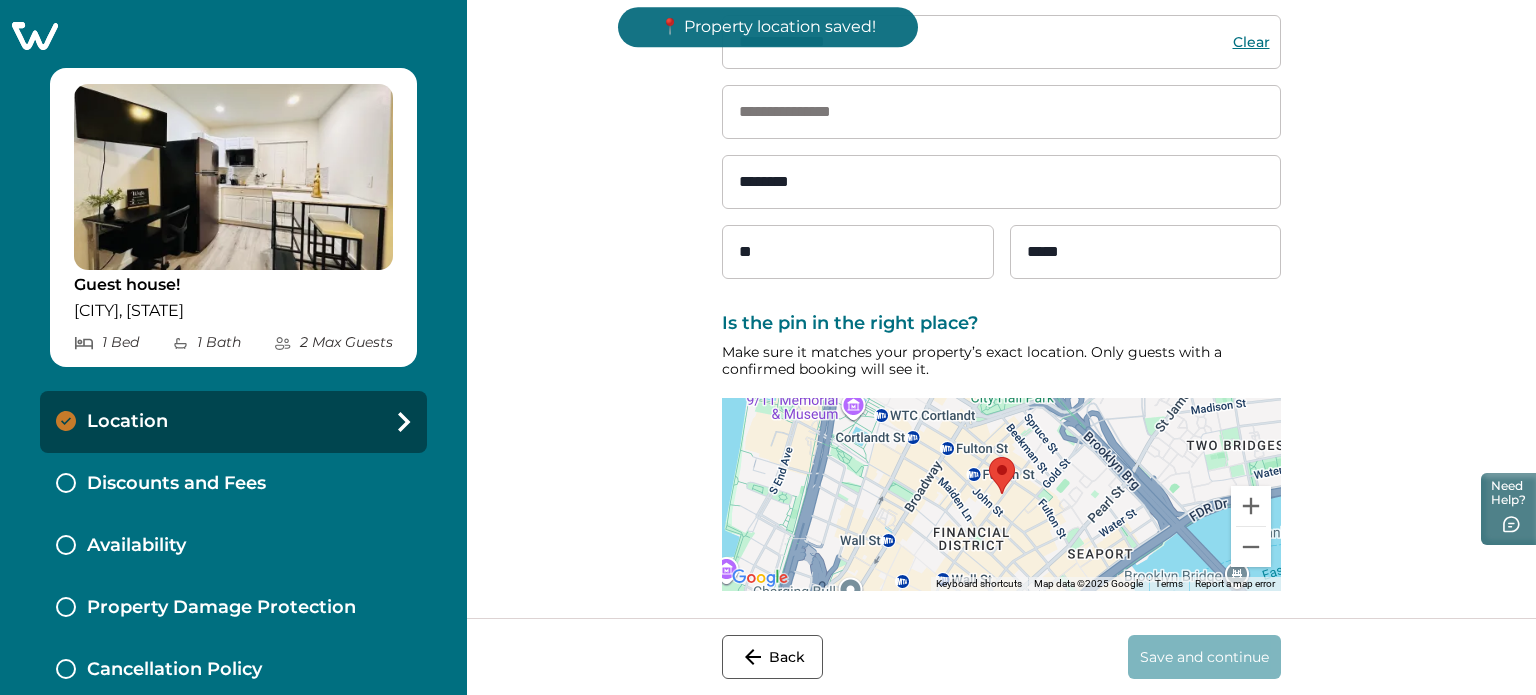 scroll, scrollTop: 95, scrollLeft: 0, axis: vertical 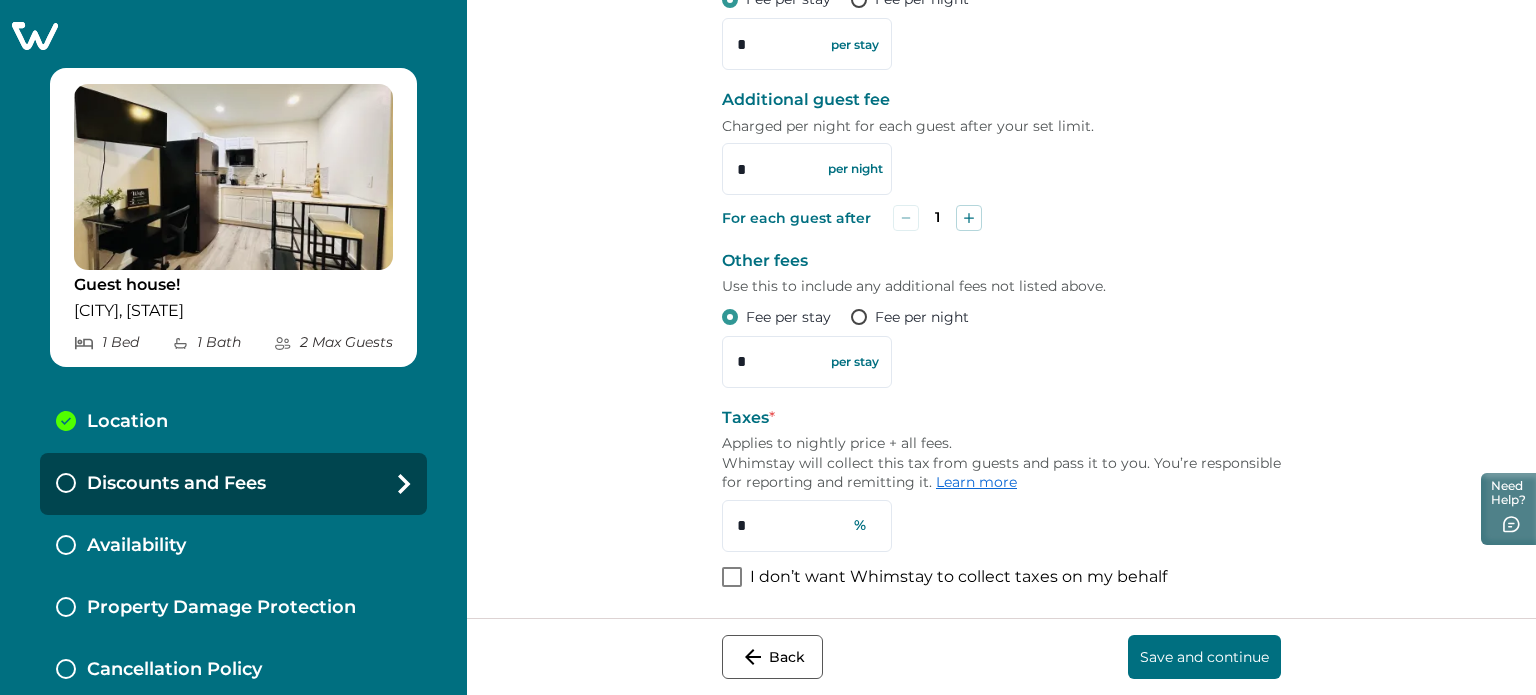 click at bounding box center [732, 577] 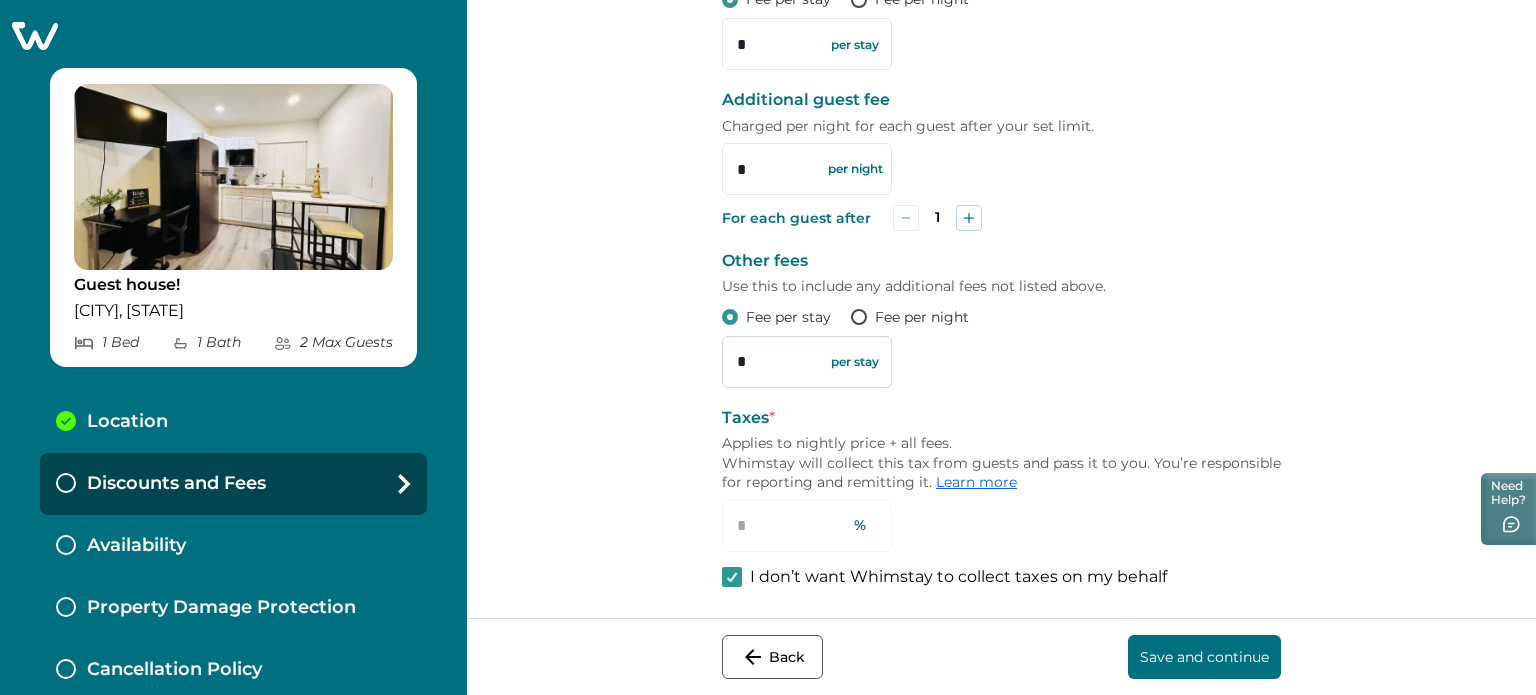 scroll, scrollTop: 127, scrollLeft: 0, axis: vertical 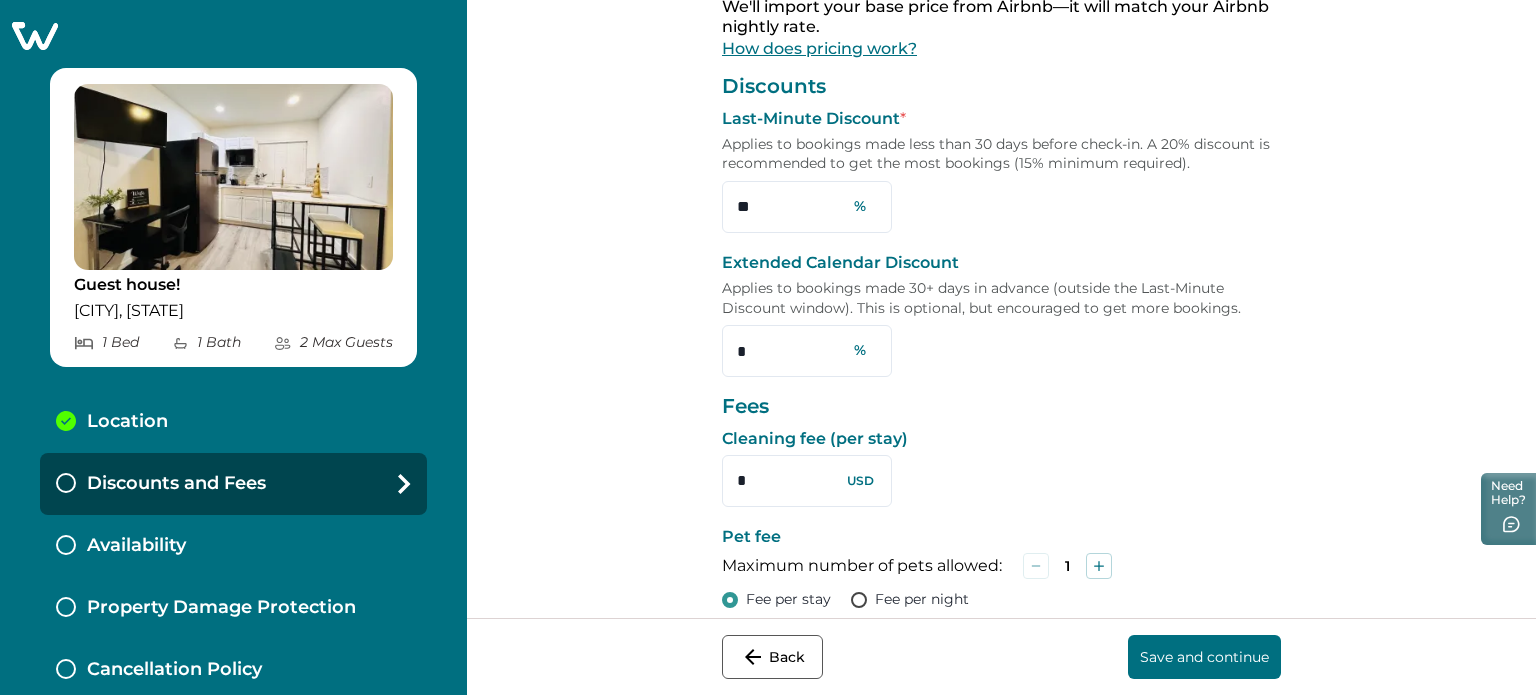 drag, startPoint x: 779, startPoint y: 209, endPoint x: 664, endPoint y: 211, distance: 115.01739 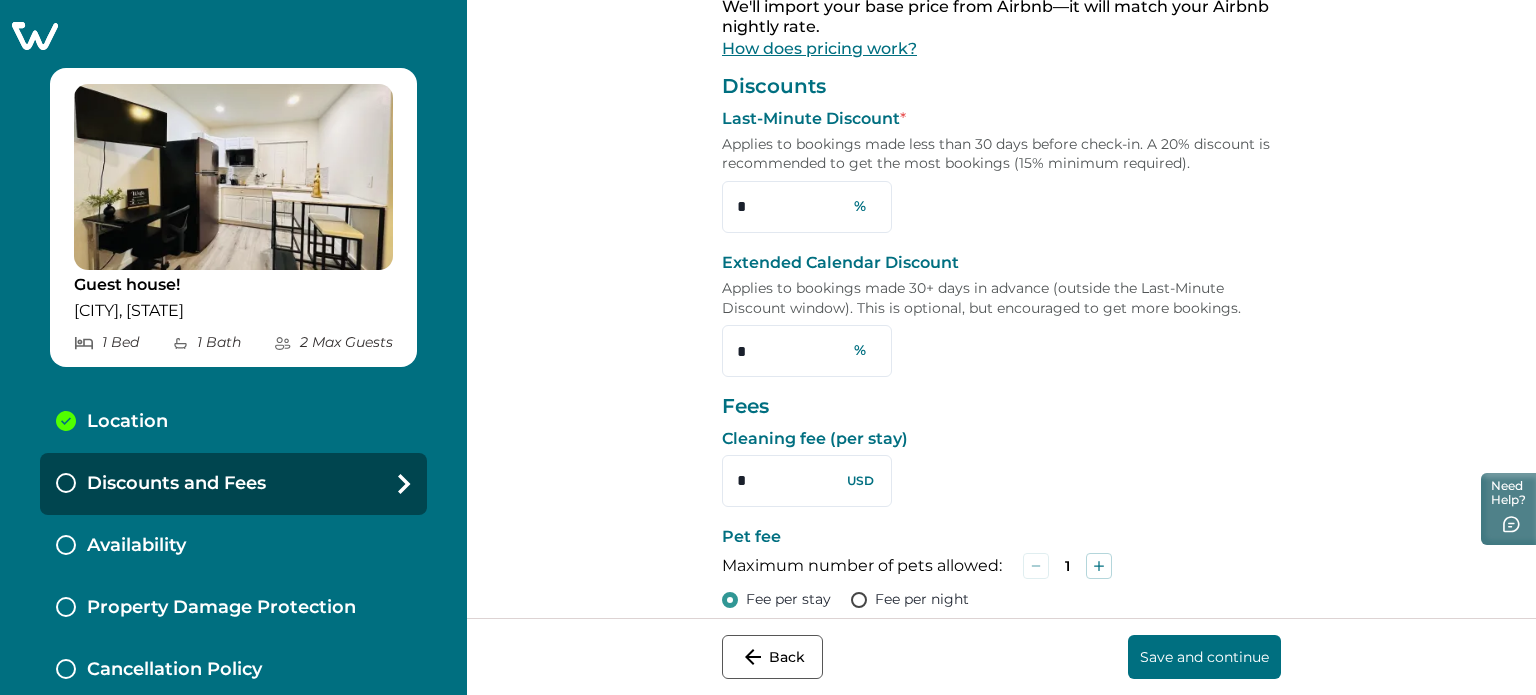 click on "Save and continue" at bounding box center [1204, 657] 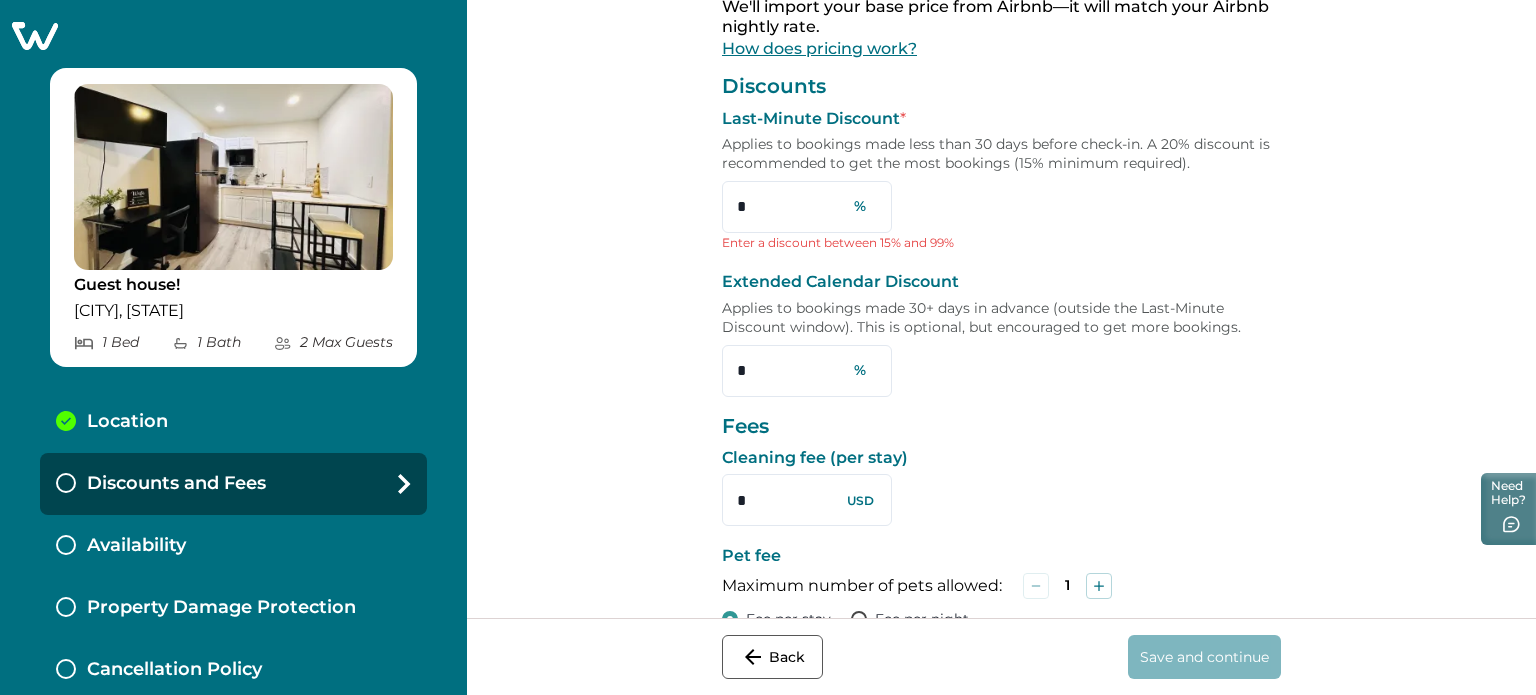 drag, startPoint x: 795, startPoint y: 212, endPoint x: 680, endPoint y: 209, distance: 115.03912 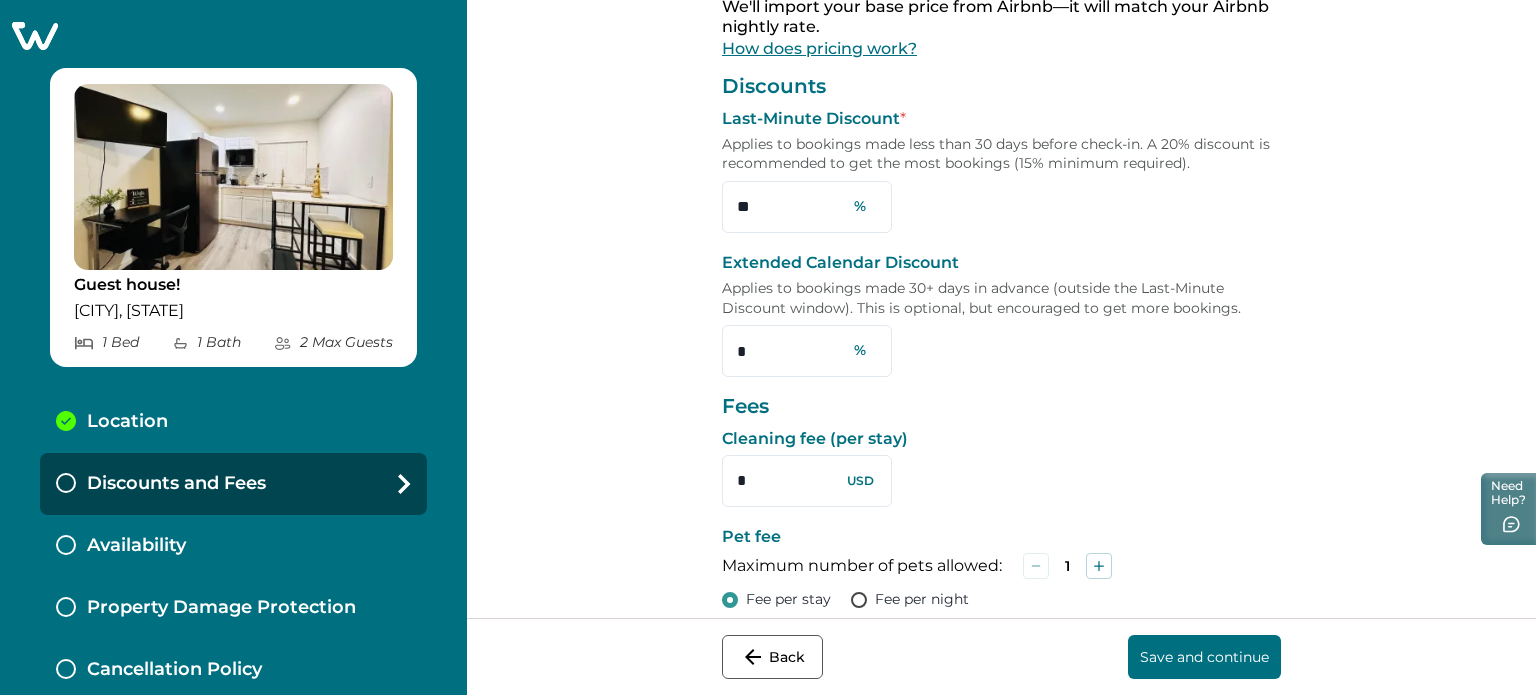 scroll, scrollTop: 727, scrollLeft: 0, axis: vertical 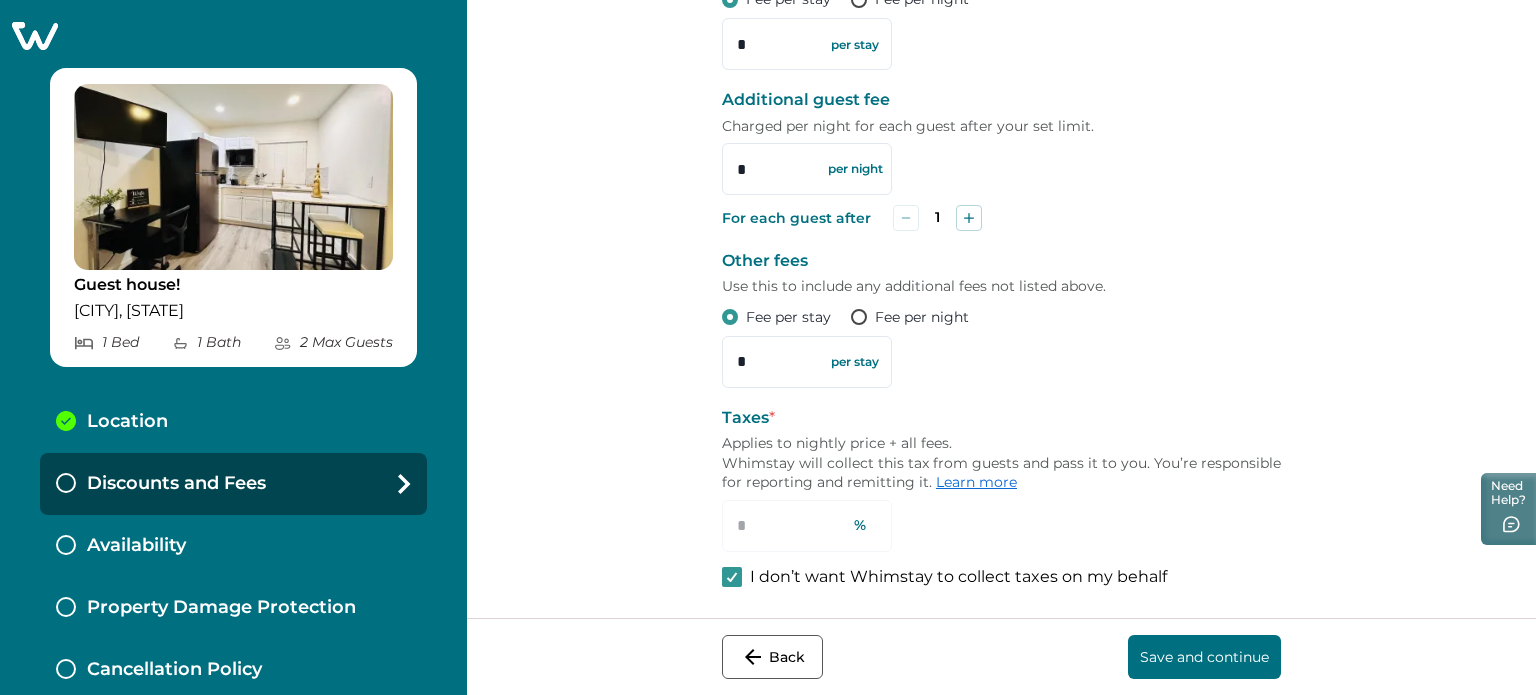 type on "**" 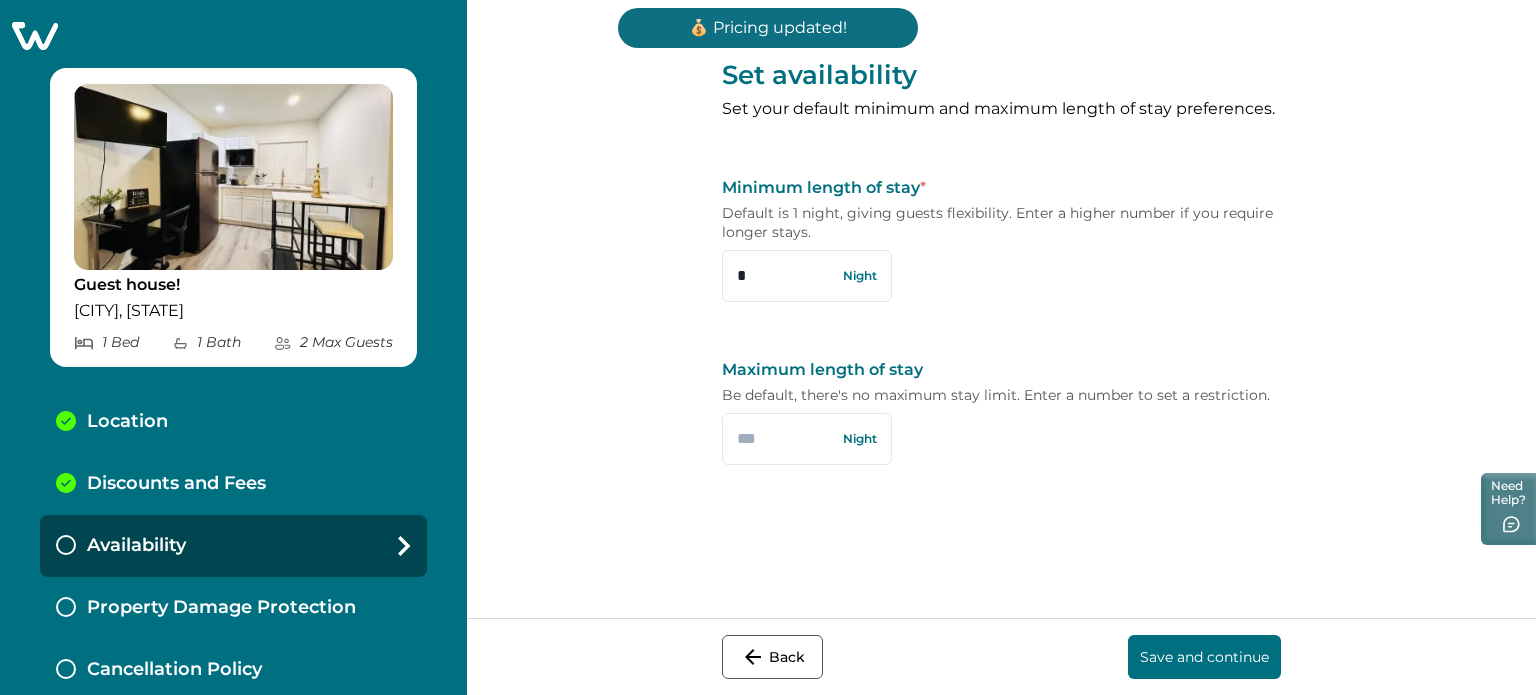 scroll, scrollTop: 0, scrollLeft: 0, axis: both 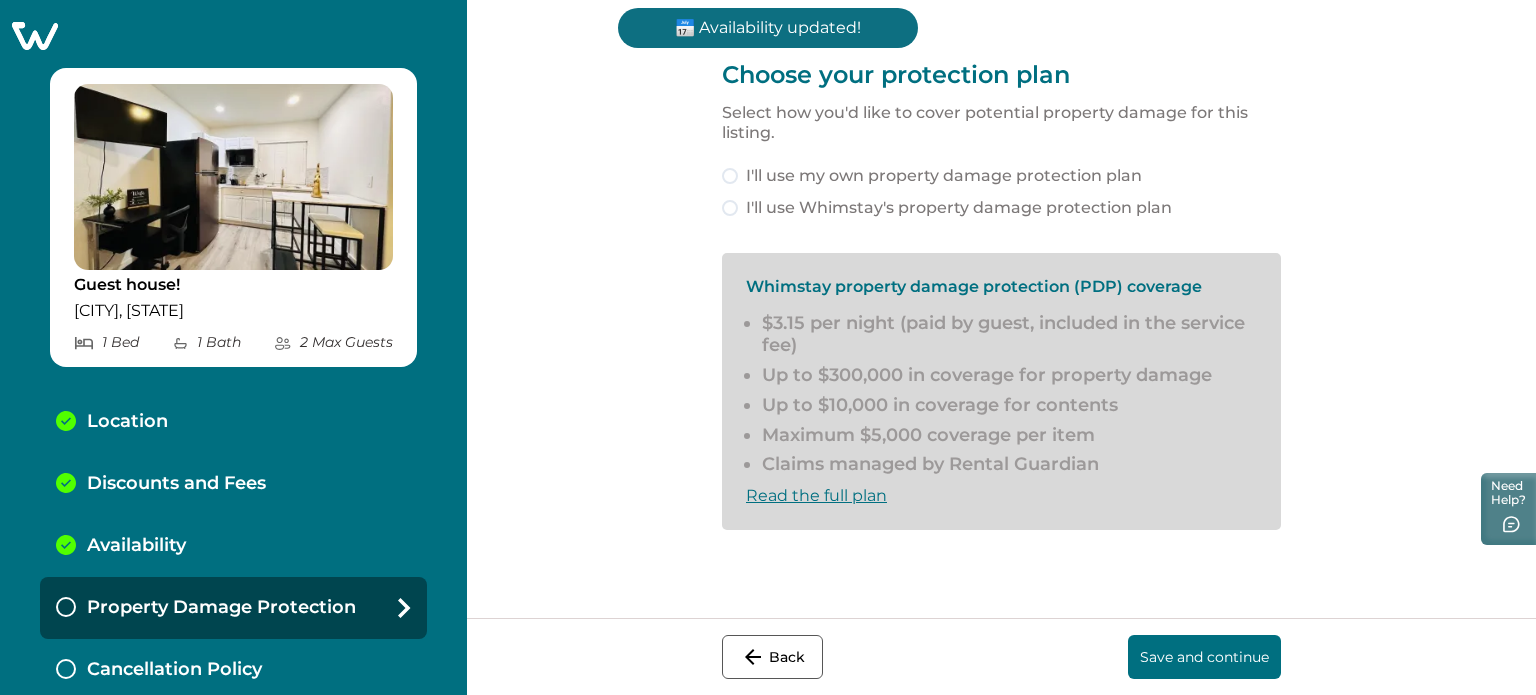 click on "I'll use my own property damage protection plan" at bounding box center (944, 176) 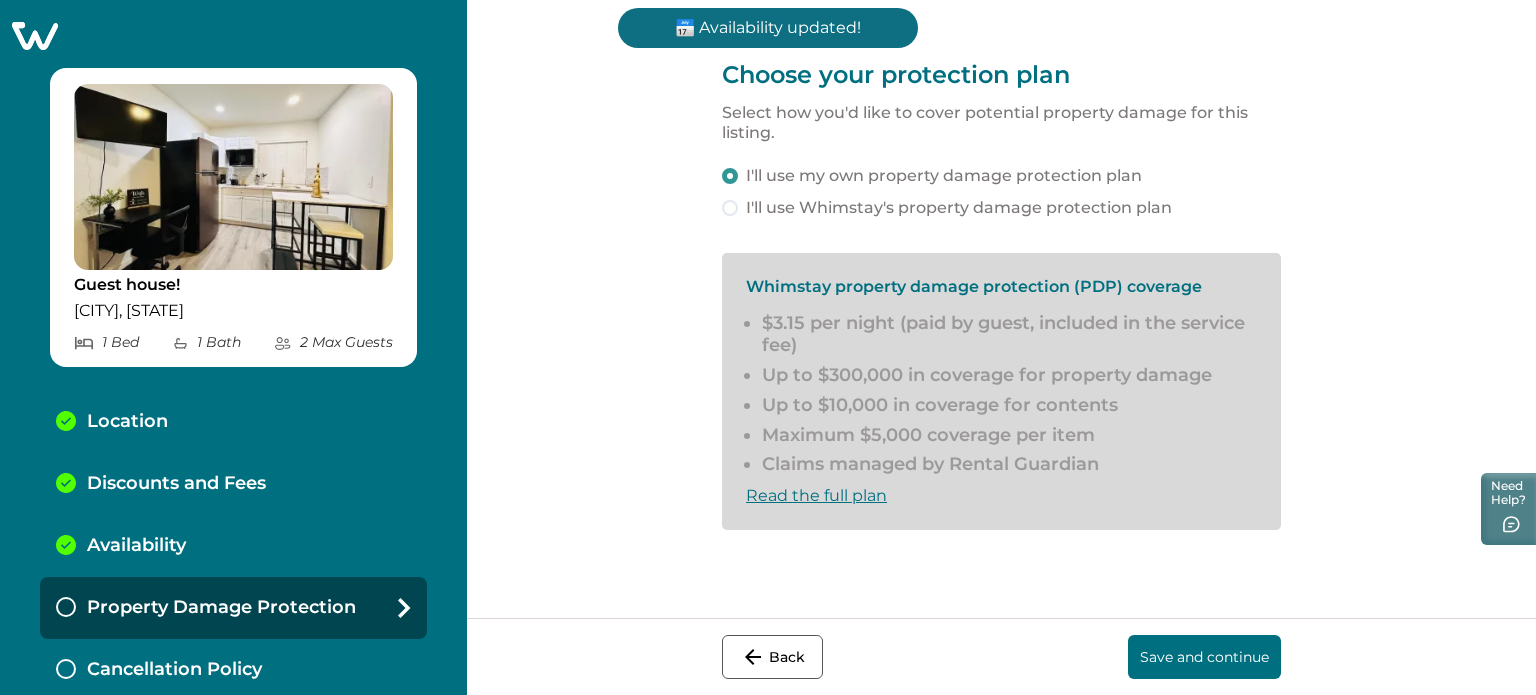 click on "Save and continue" at bounding box center [1204, 657] 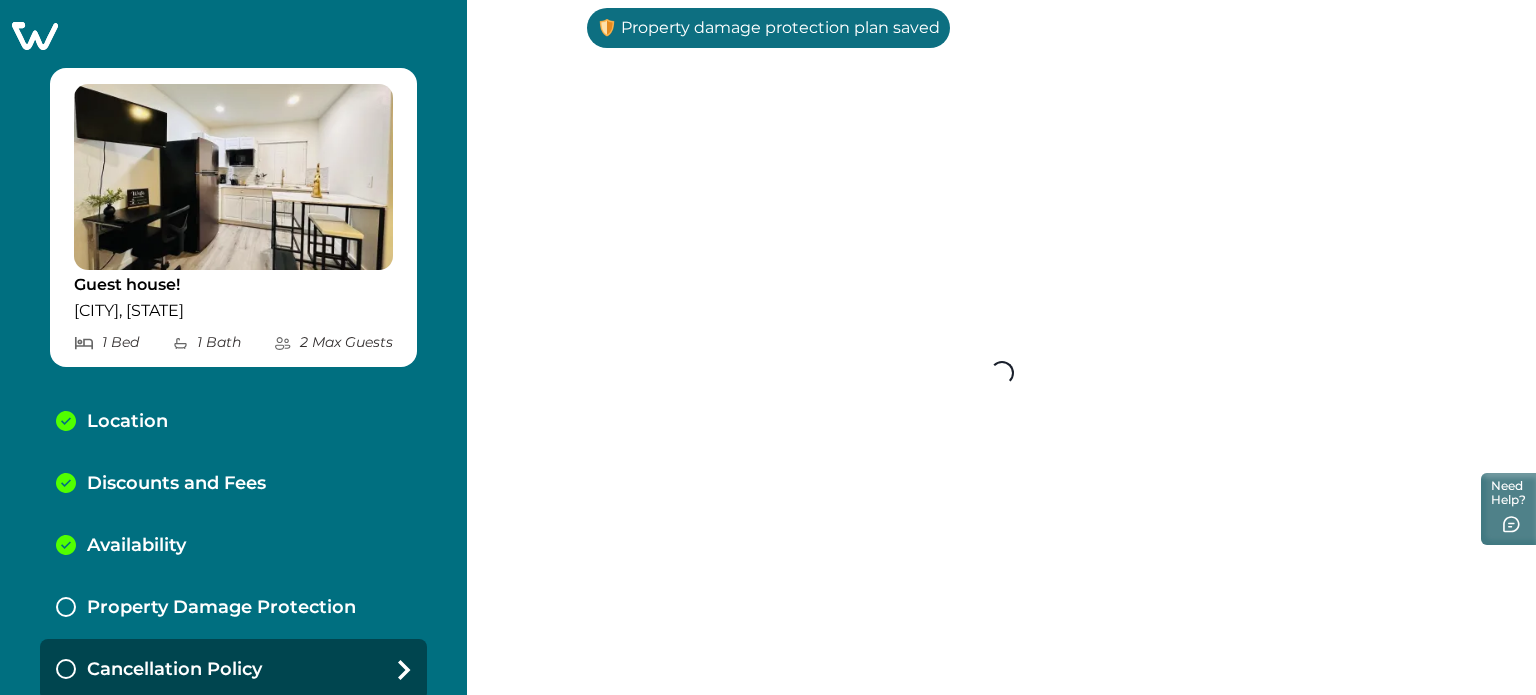 scroll, scrollTop: 5, scrollLeft: 0, axis: vertical 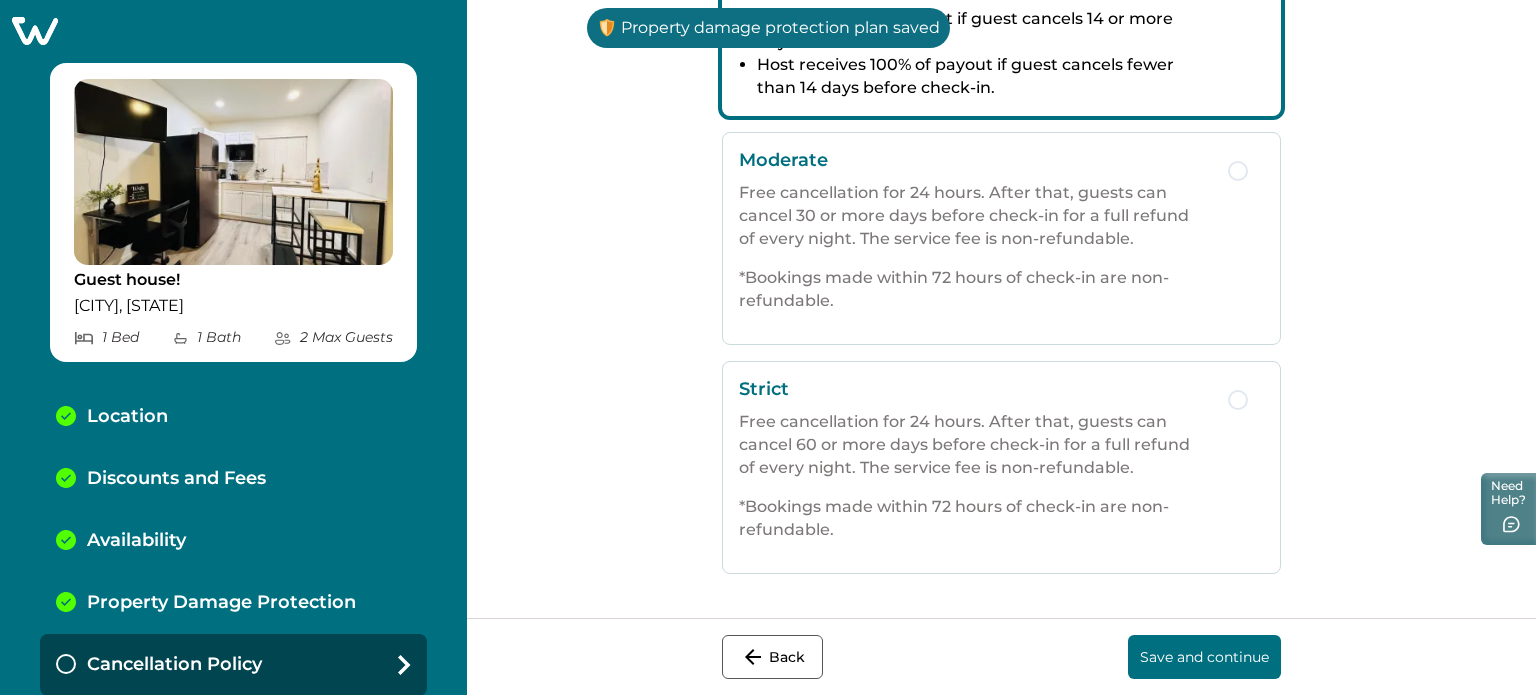 click on "Back Save and continue" at bounding box center [1001, 656] 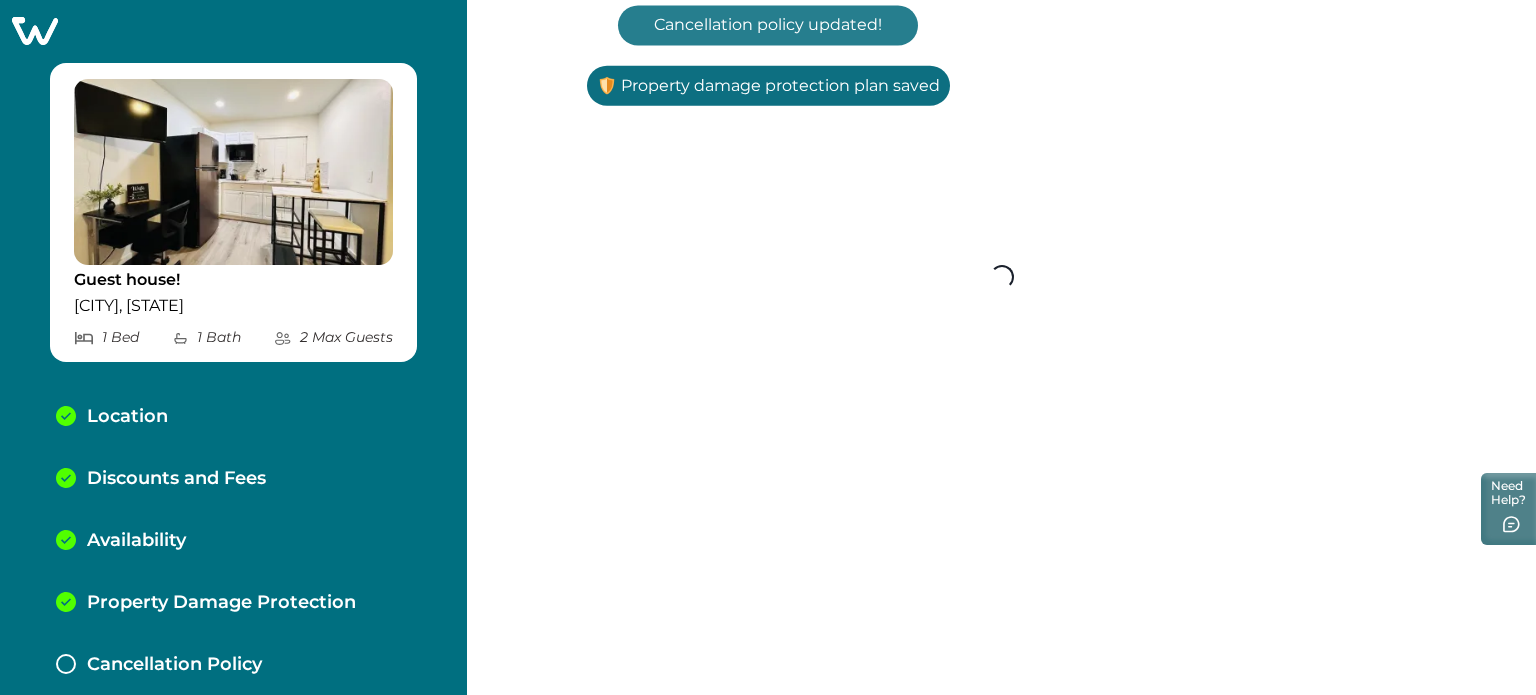 scroll, scrollTop: 95, scrollLeft: 0, axis: vertical 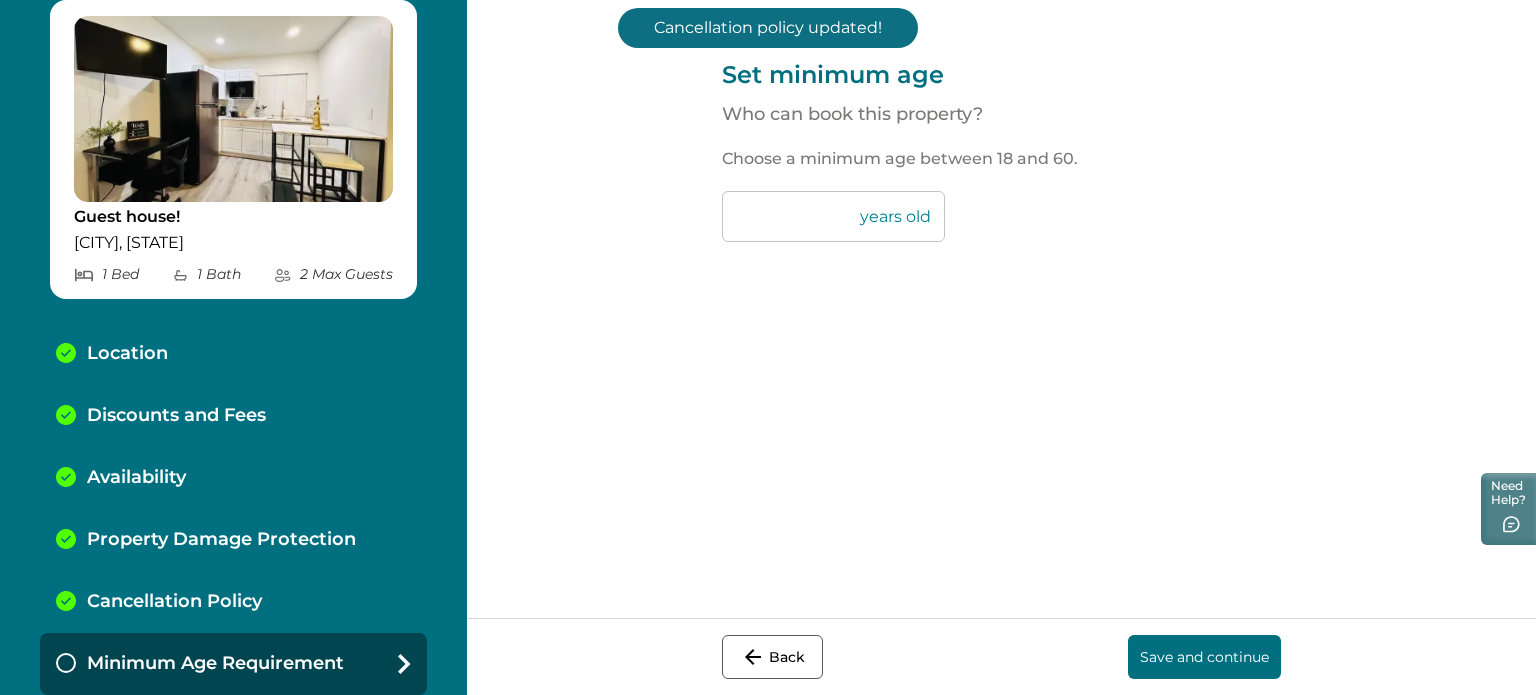 click on "Save and continue" at bounding box center (1204, 657) 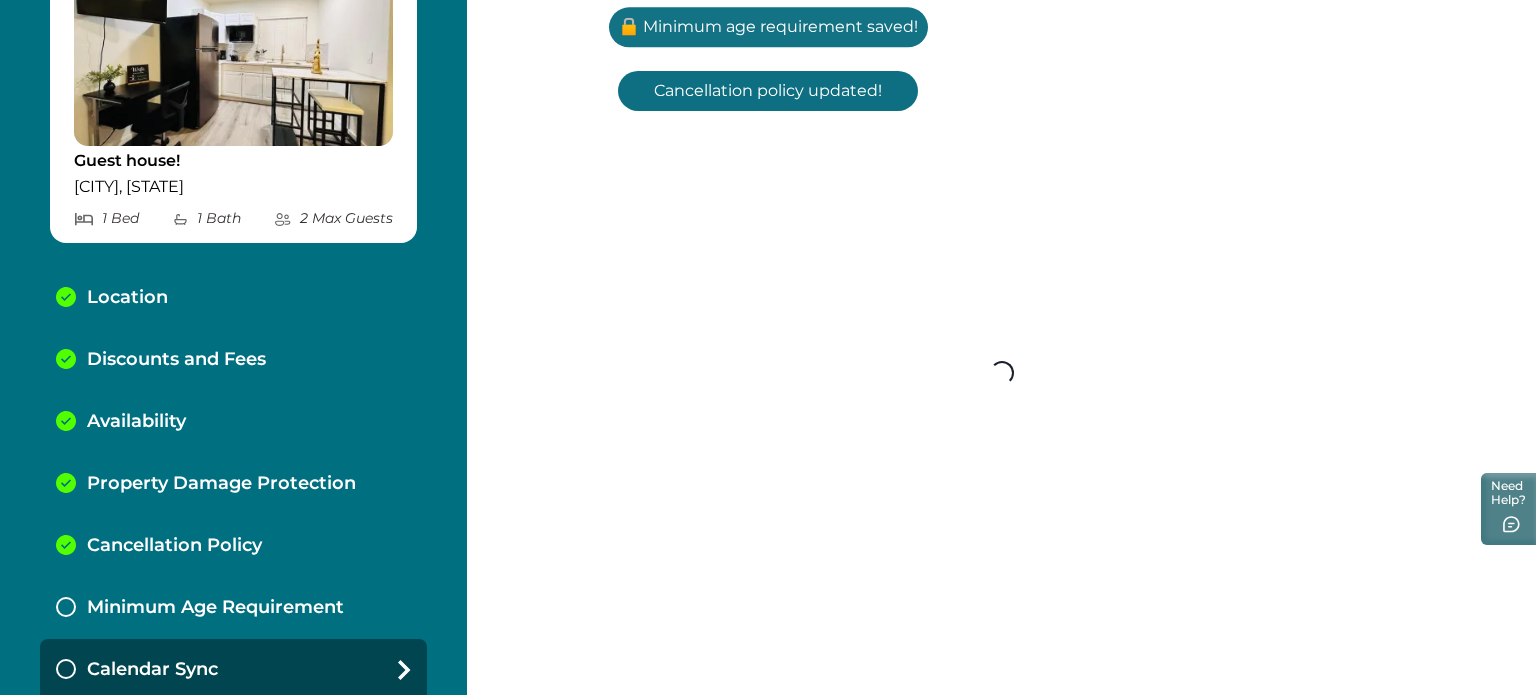 scroll, scrollTop: 129, scrollLeft: 0, axis: vertical 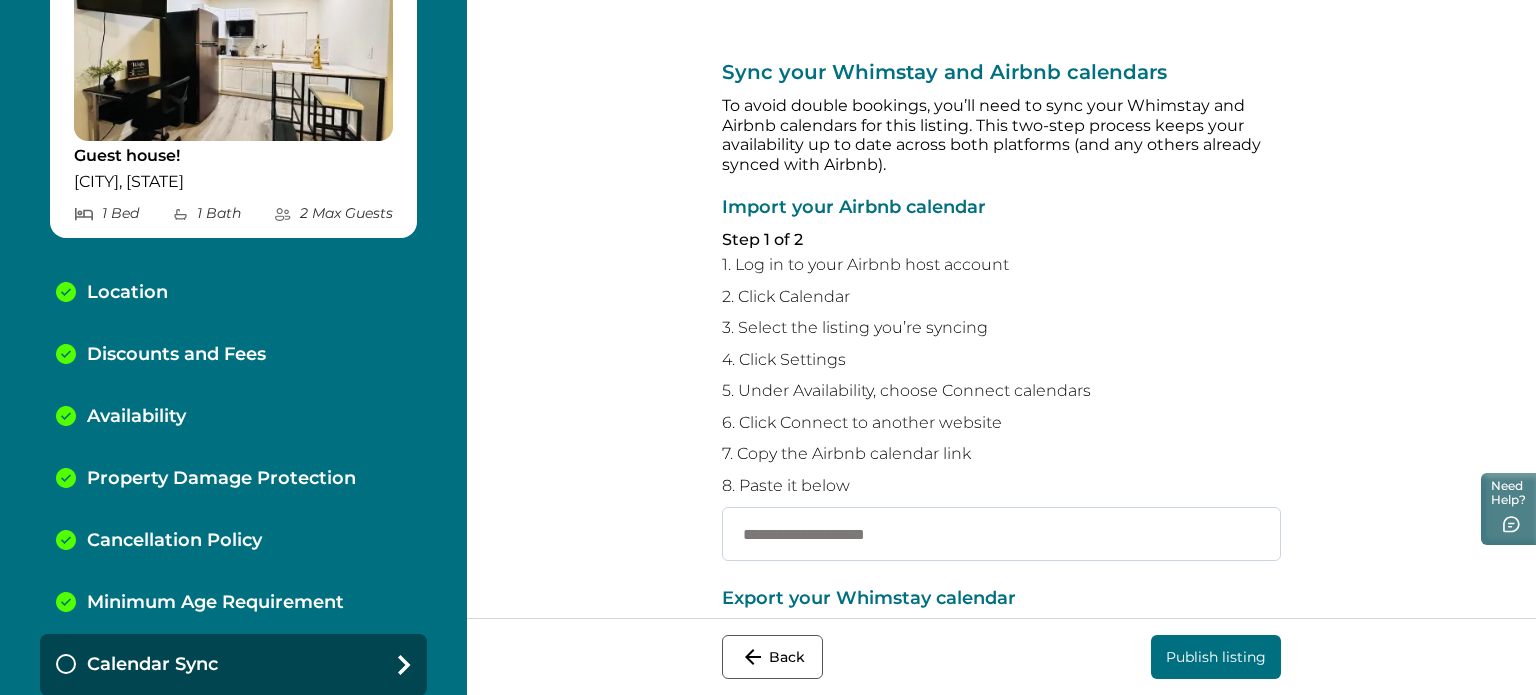 click at bounding box center (1001, 534) 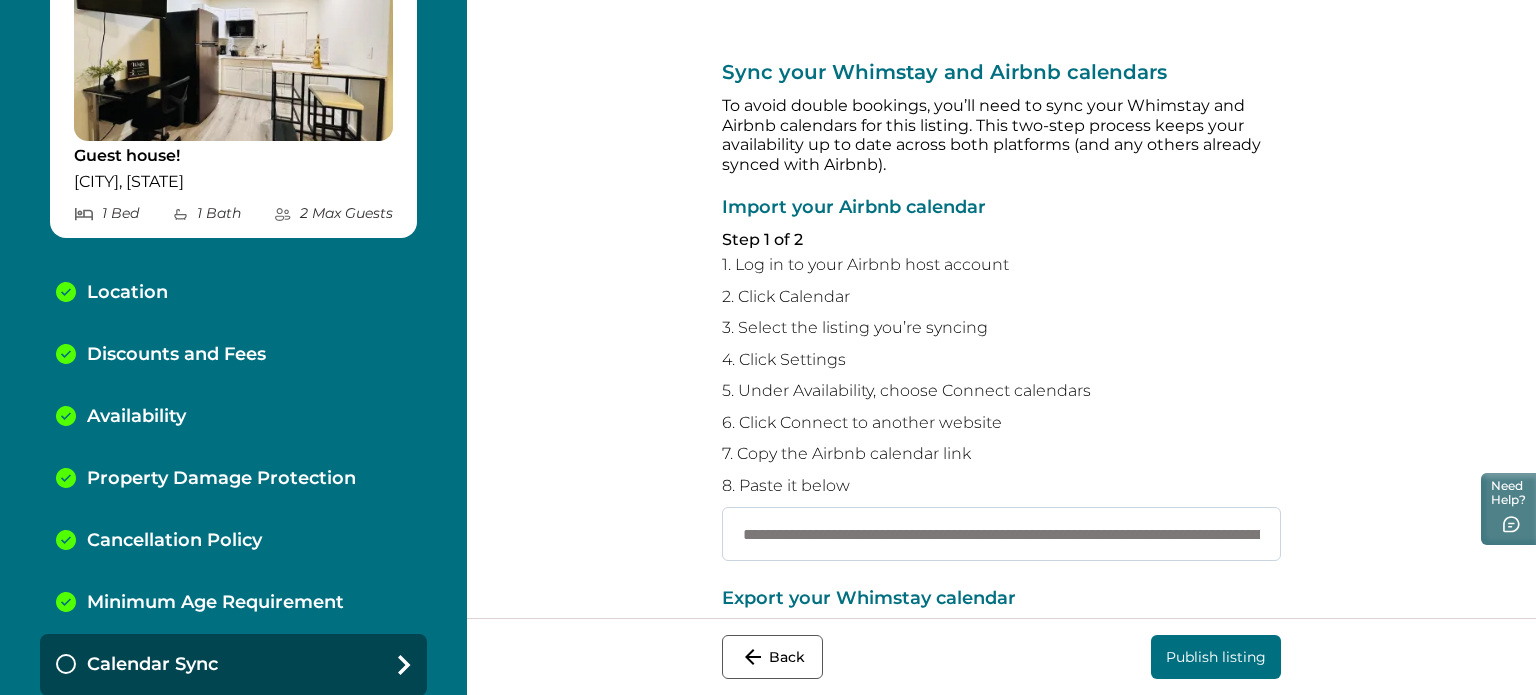 scroll, scrollTop: 0, scrollLeft: 336, axis: horizontal 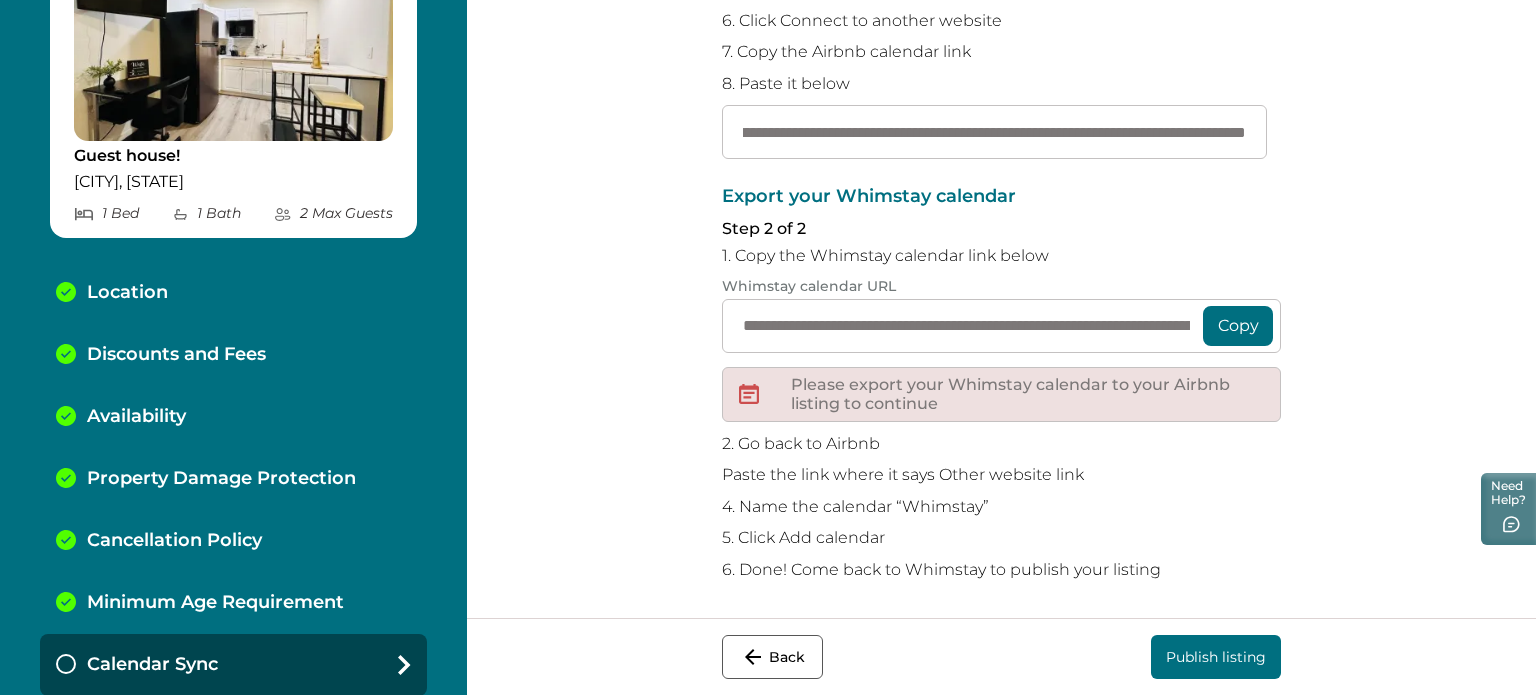 type on "**********" 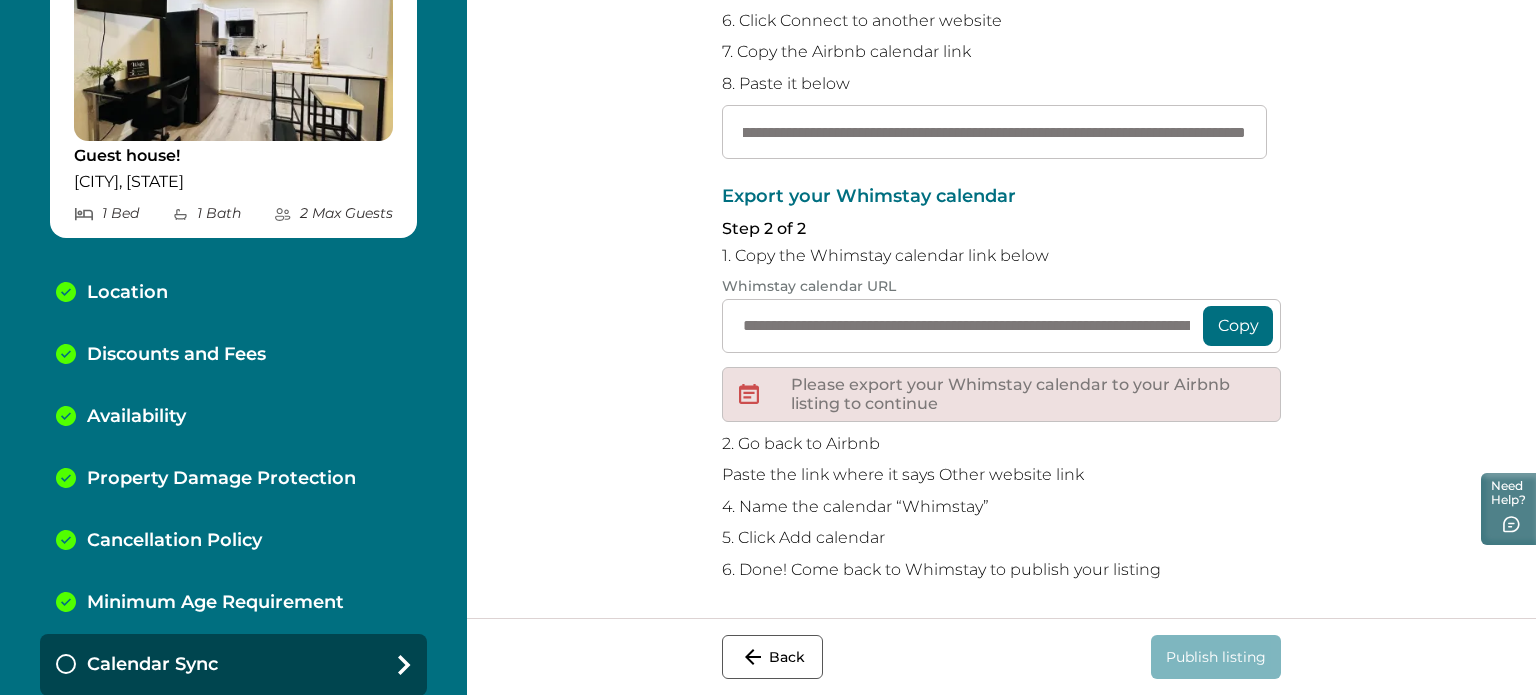 scroll, scrollTop: 0, scrollLeft: 0, axis: both 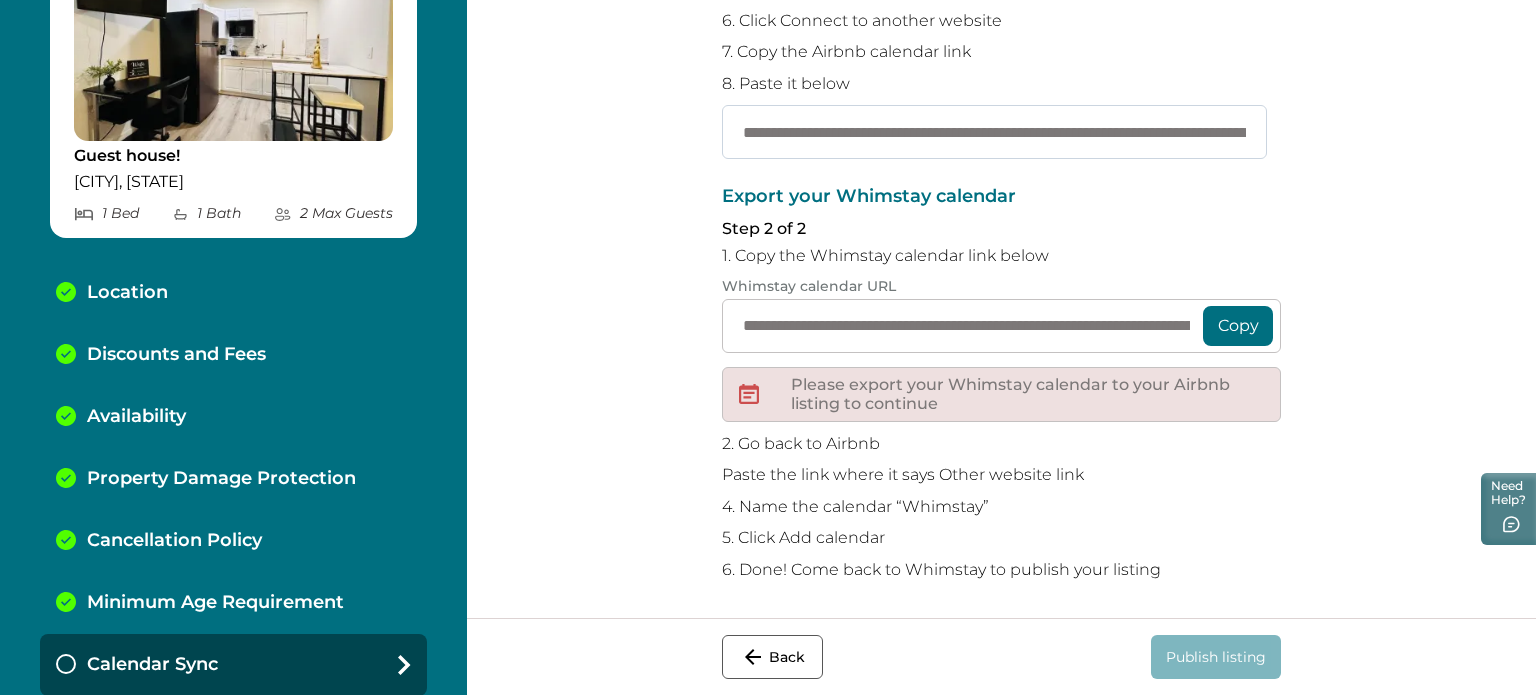 click on "**********" at bounding box center [994, 132] 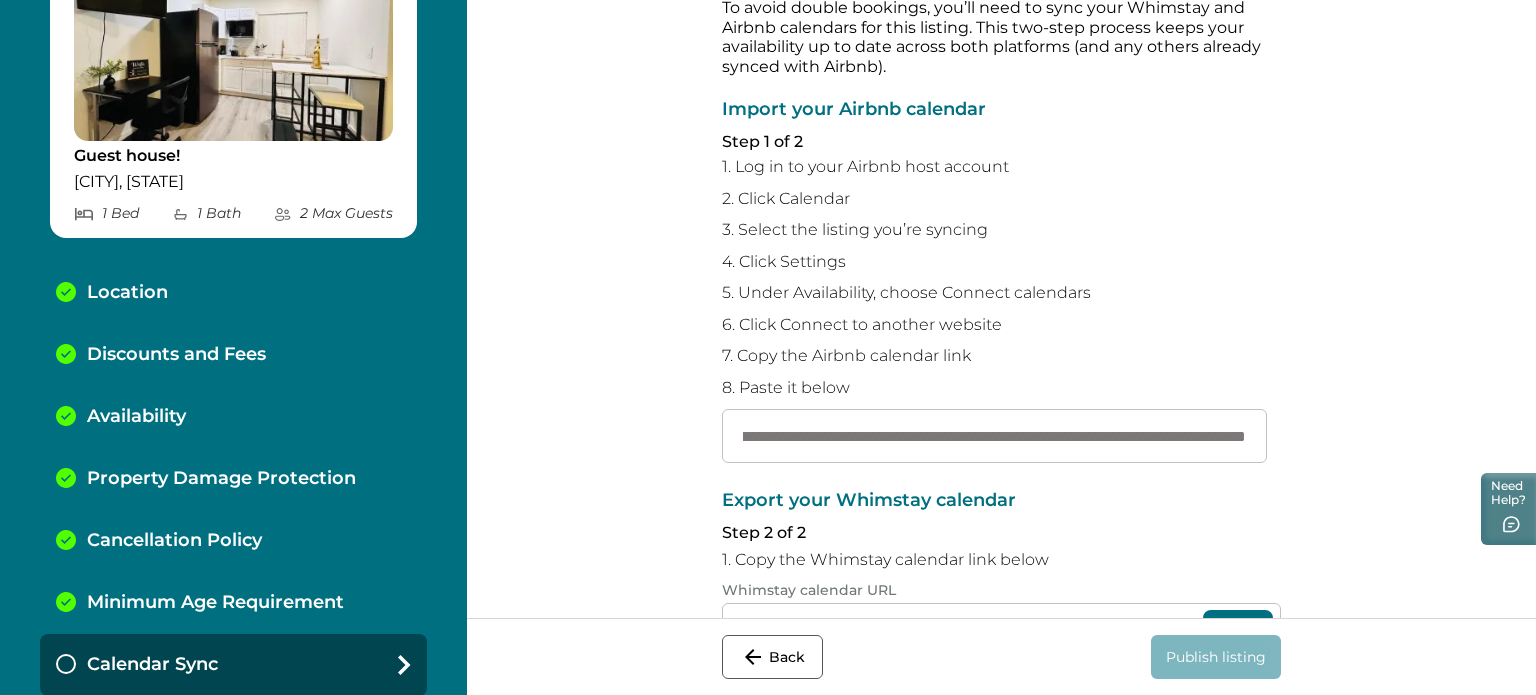 scroll, scrollTop: 0, scrollLeft: 0, axis: both 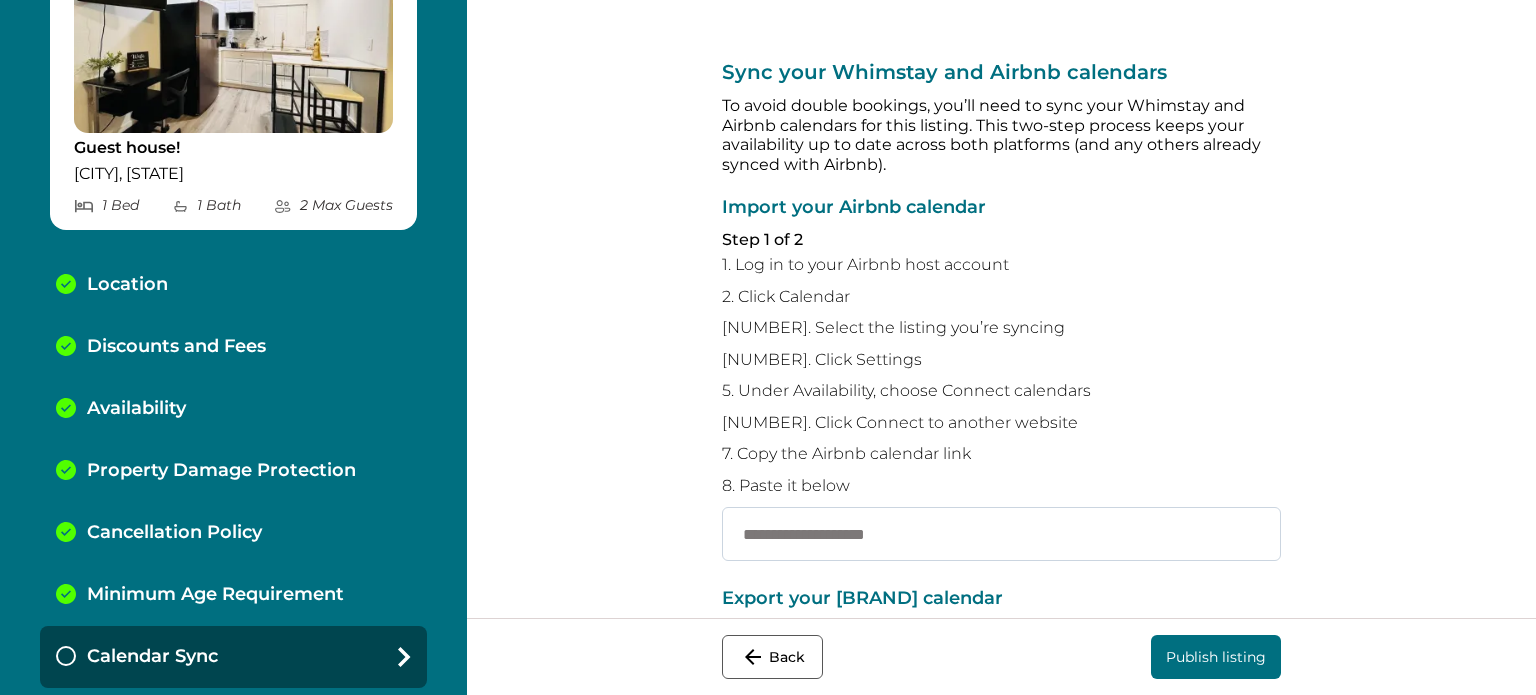 click at bounding box center (1001, 534) 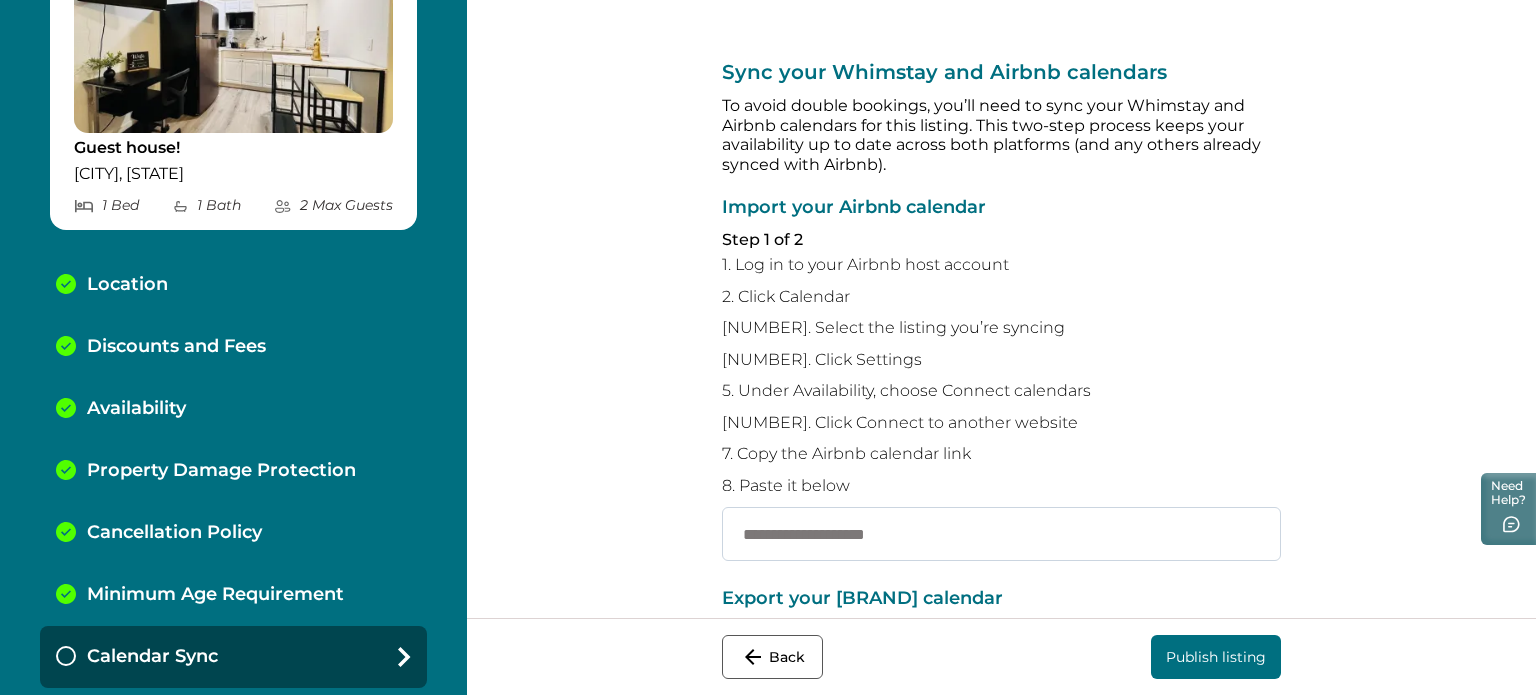 paste on "**********" 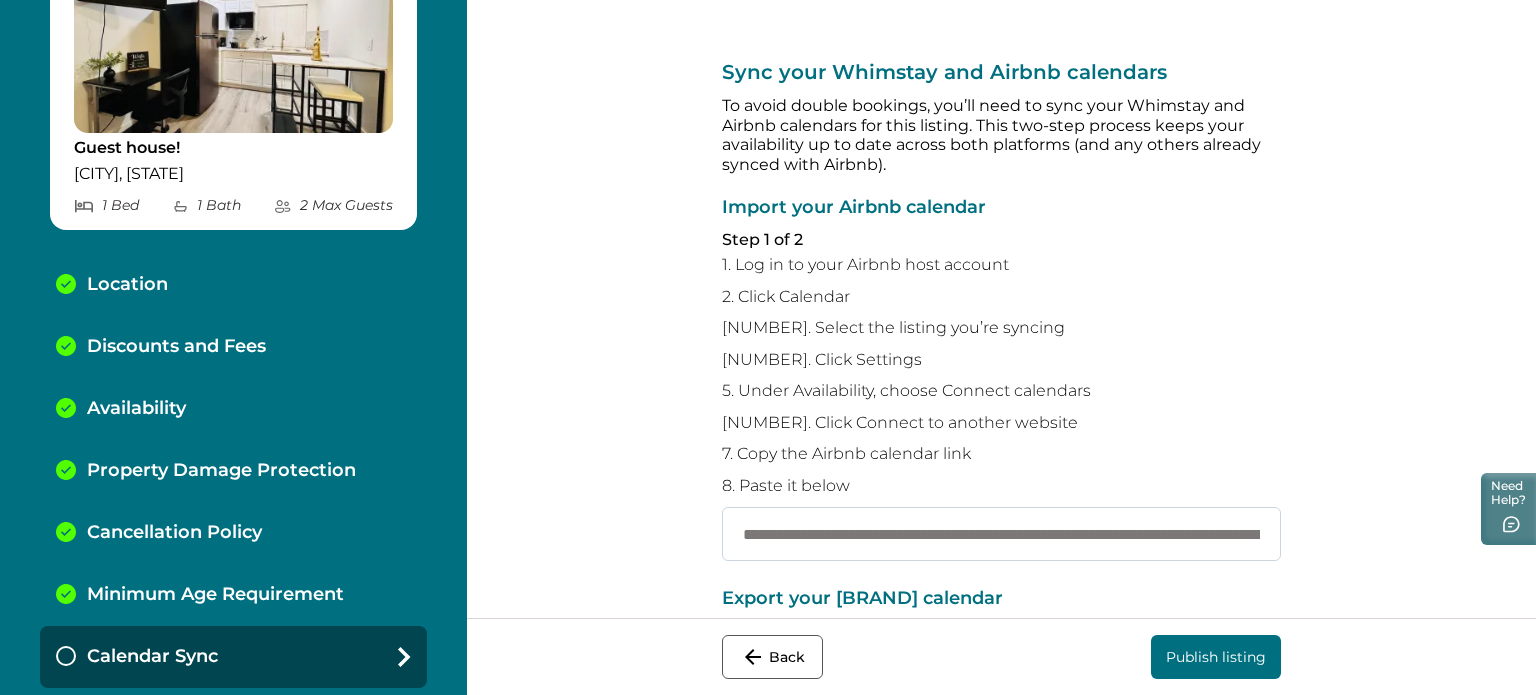 scroll, scrollTop: 0, scrollLeft: 336, axis: horizontal 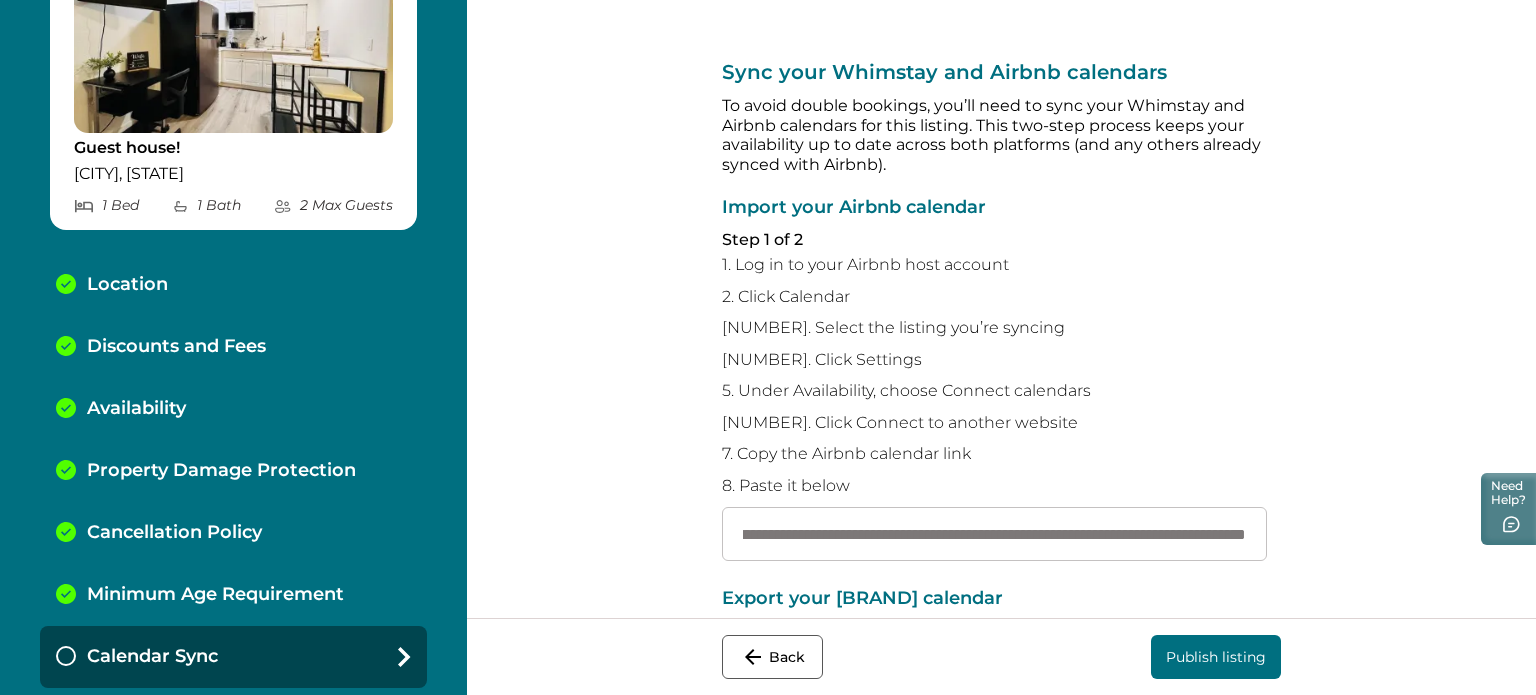 type on "**********" 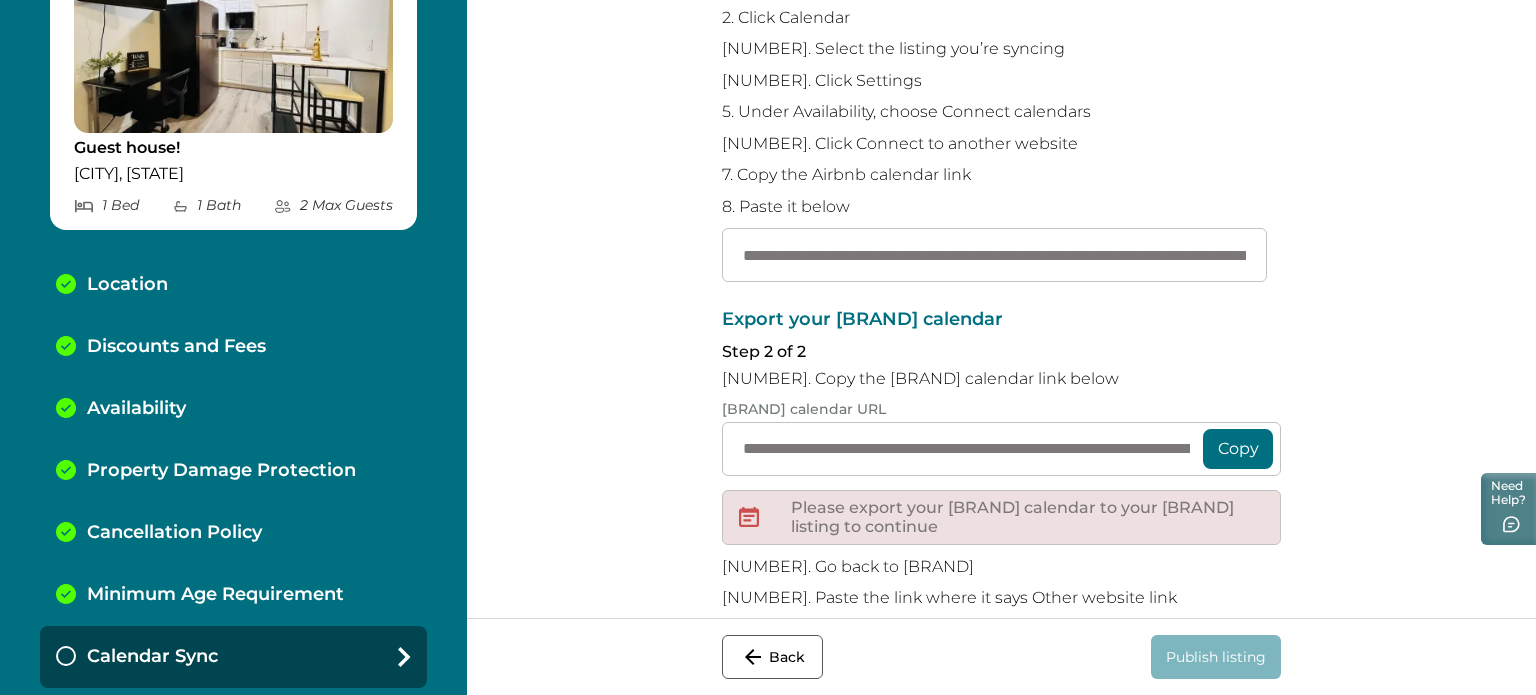scroll, scrollTop: 402, scrollLeft: 0, axis: vertical 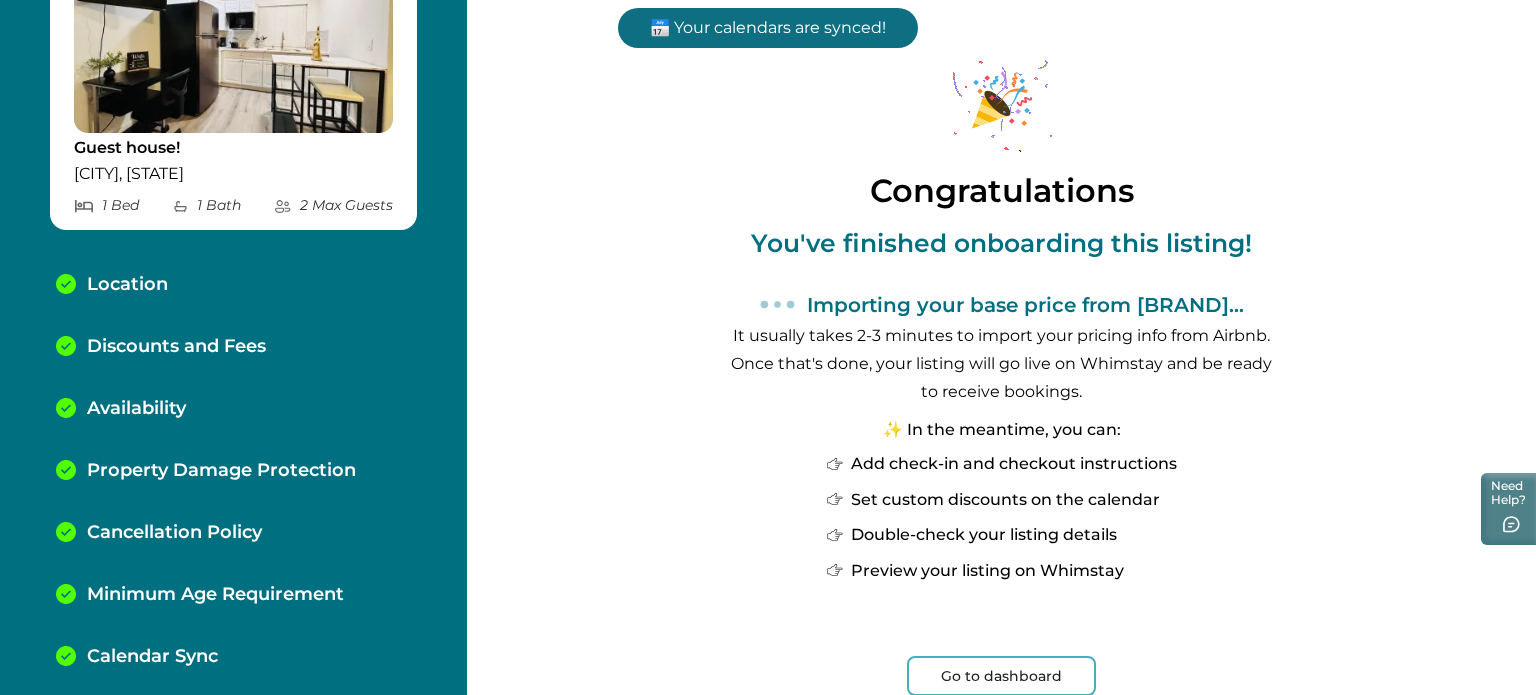 click on "Go to dashboard" at bounding box center (1001, 676) 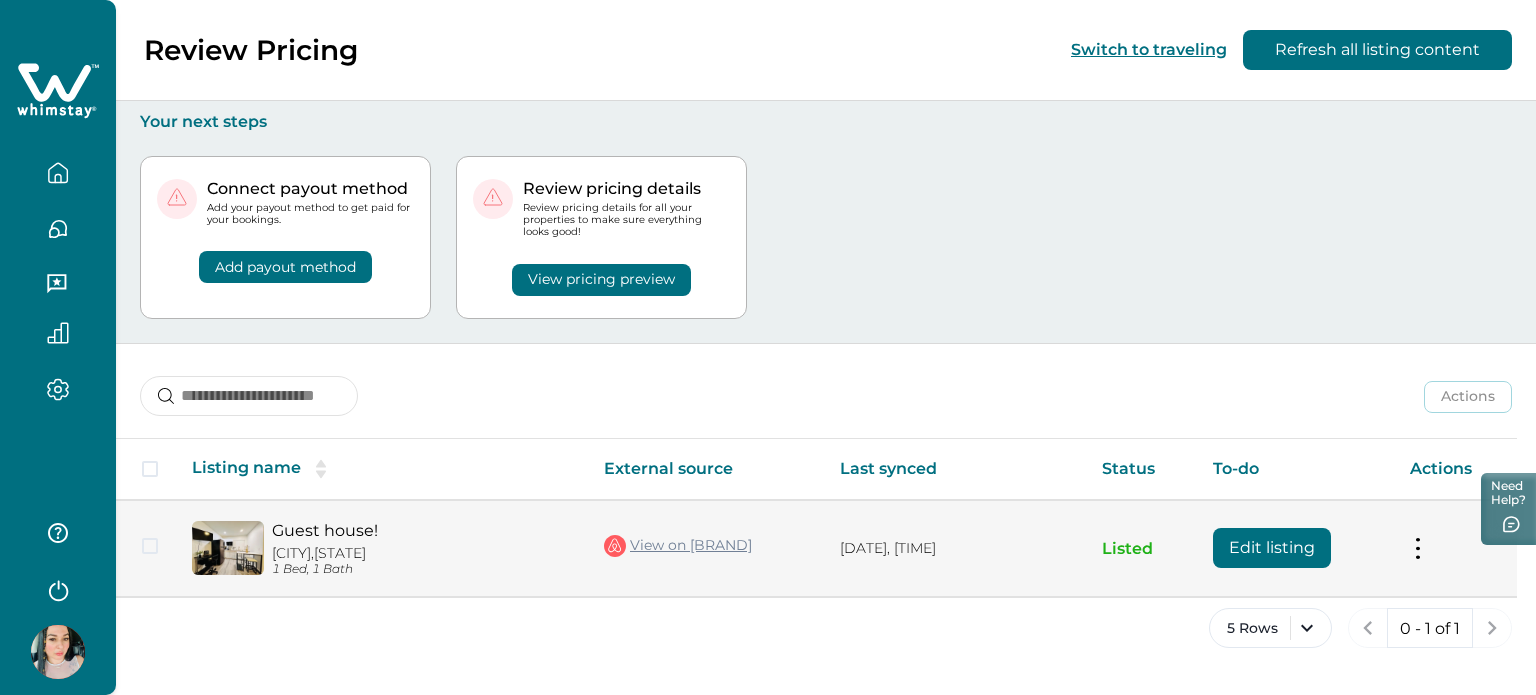 click on "Edit listing" at bounding box center (1272, 548) 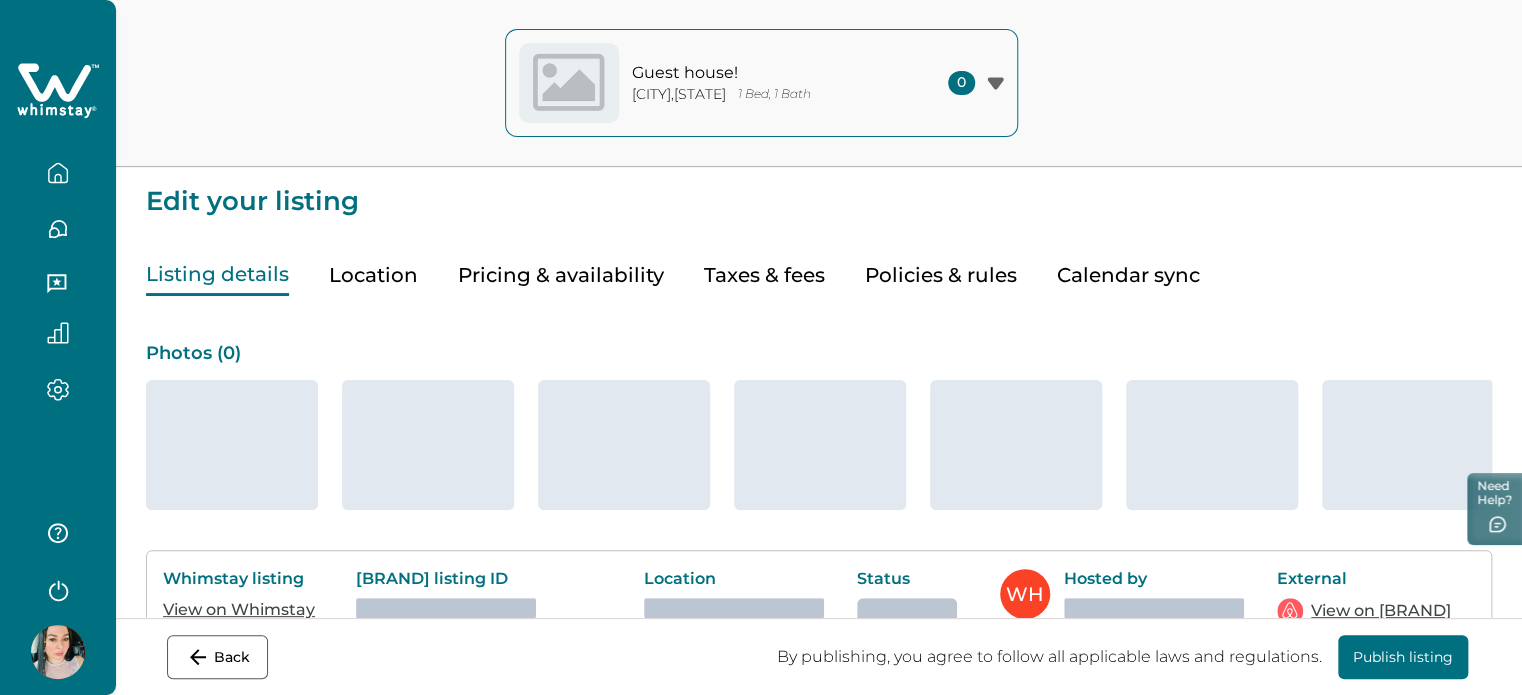 click on "Pricing & availability" at bounding box center (561, 275) 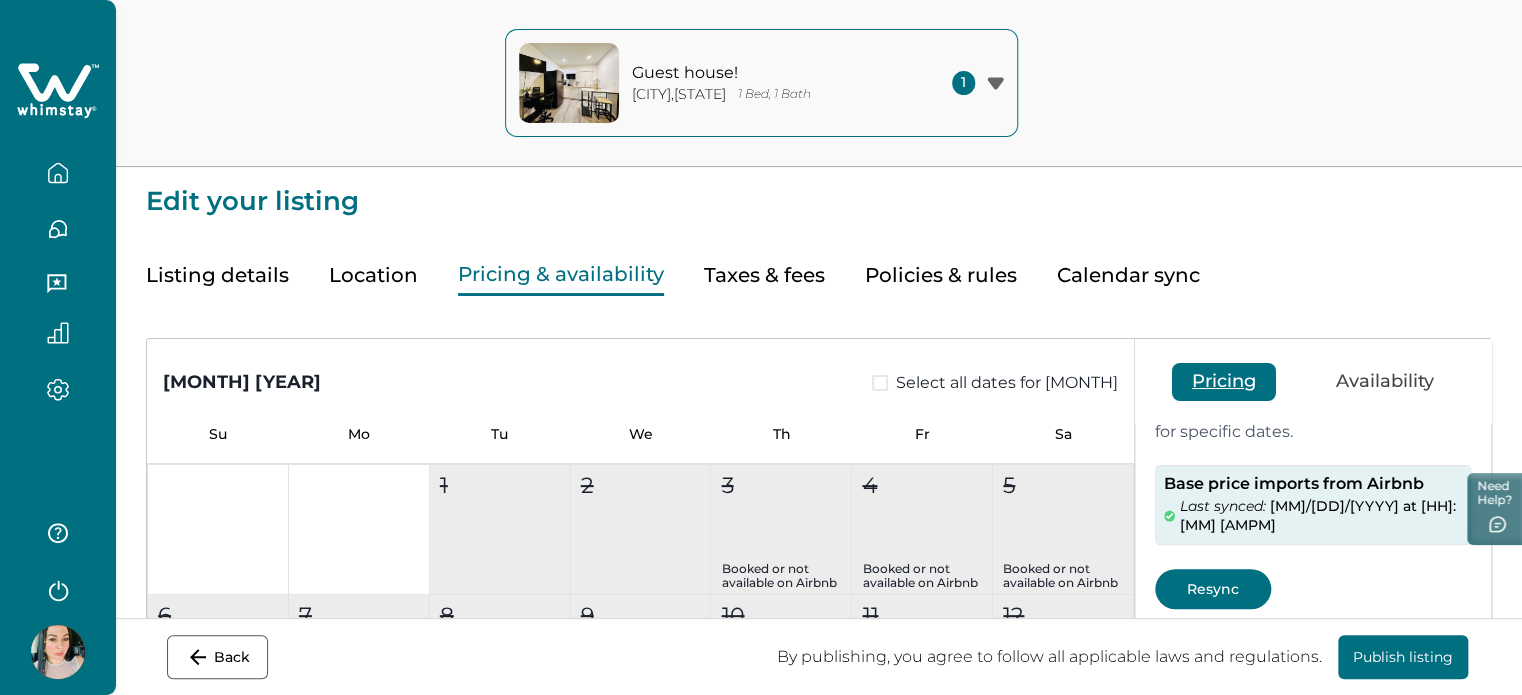 scroll, scrollTop: 100, scrollLeft: 0, axis: vertical 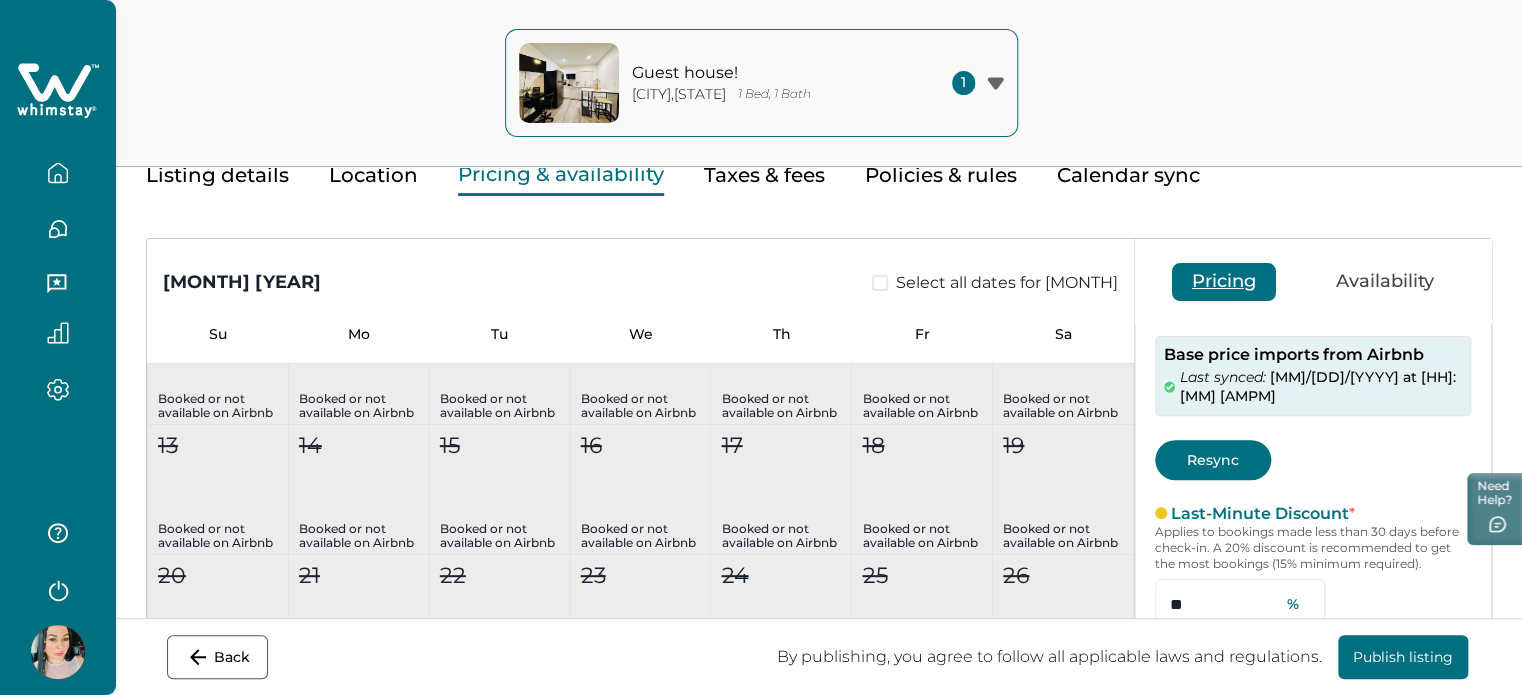 type 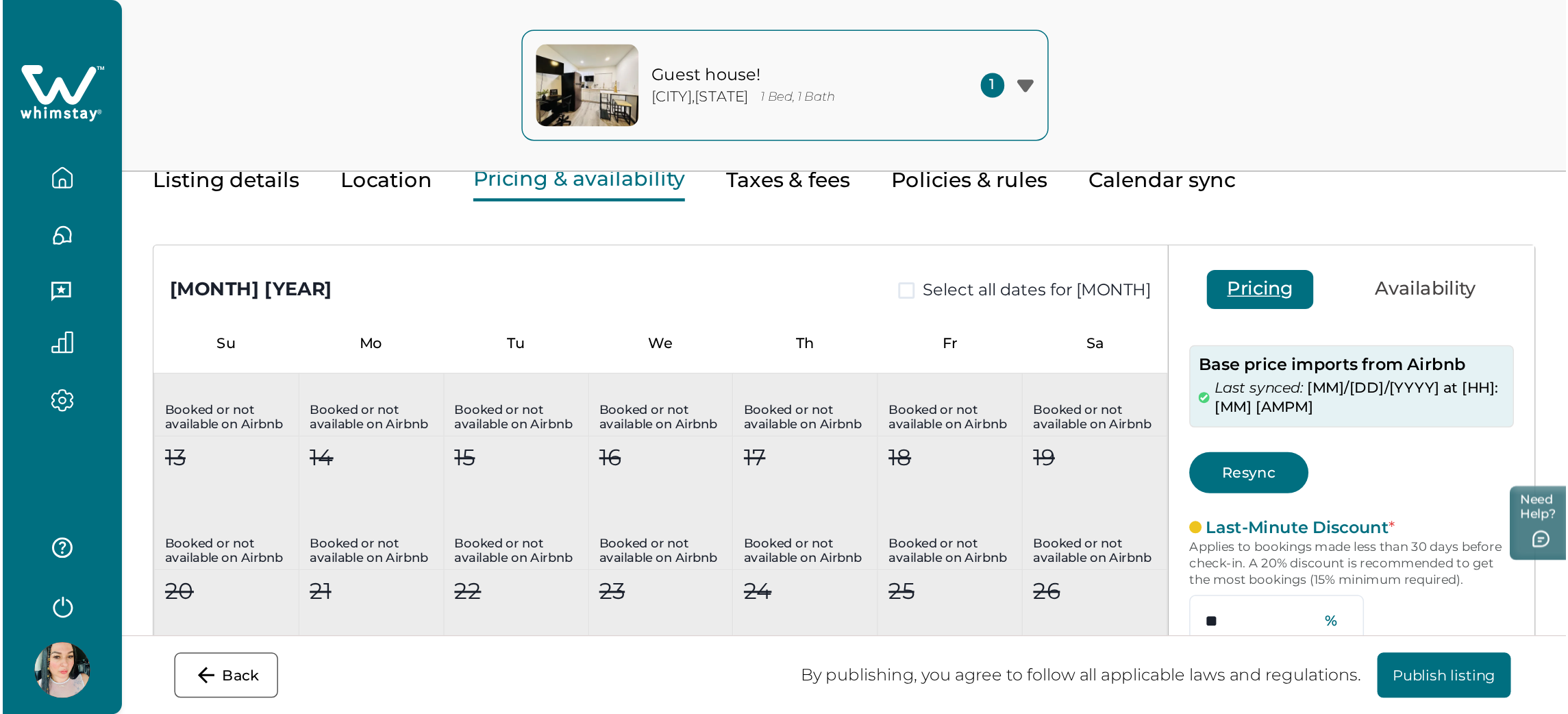 scroll, scrollTop: 69, scrollLeft: 0, axis: vertical 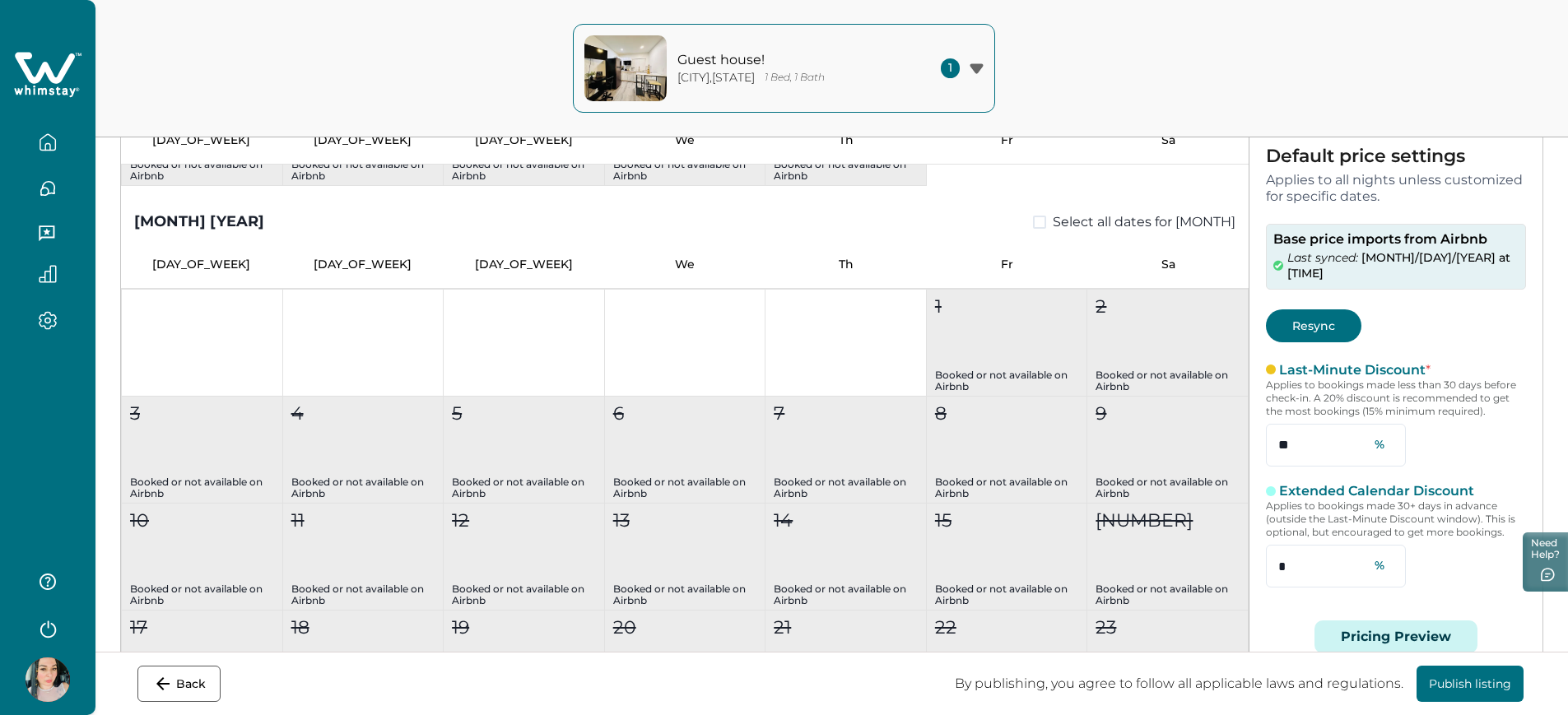 click on "Resync" at bounding box center (1314, 326) 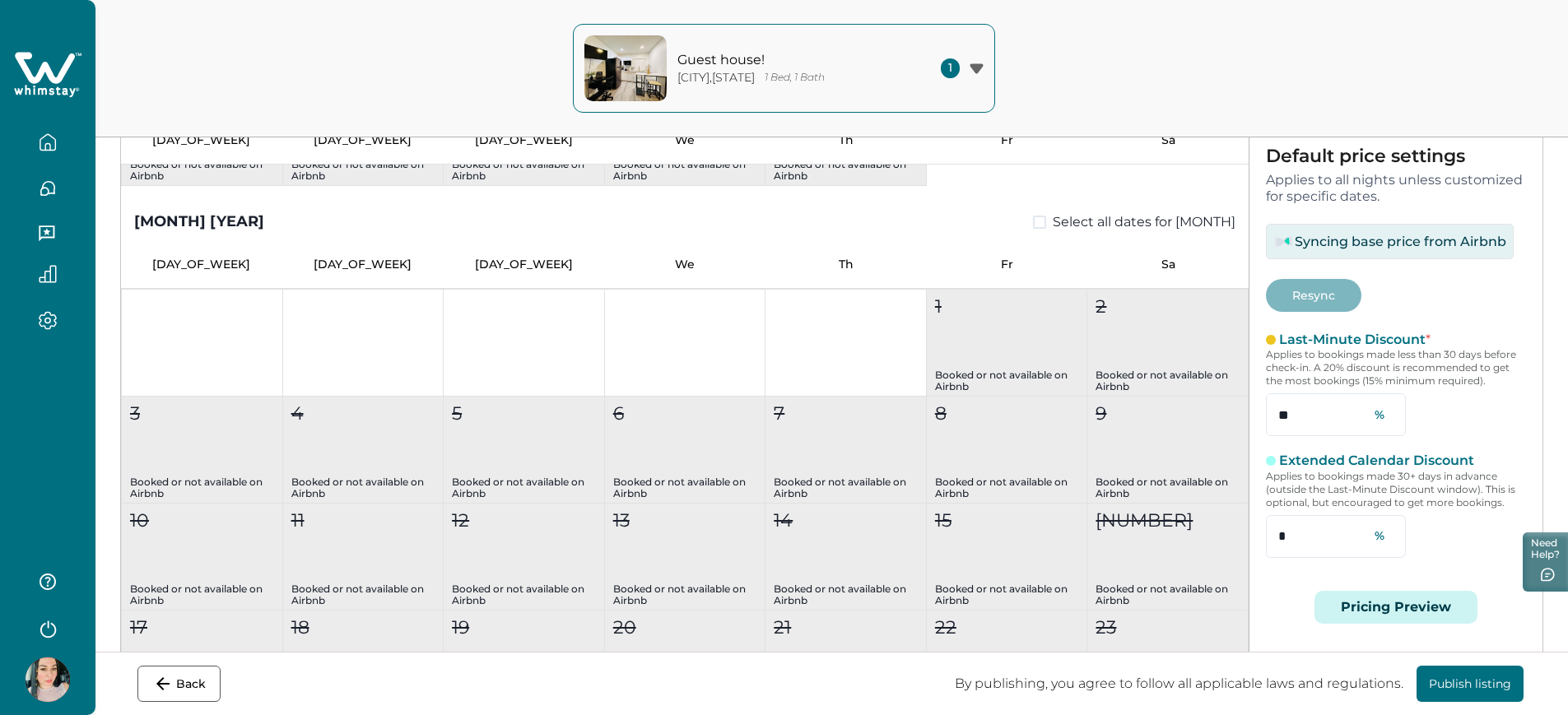click on "Default price settings Applies to all nights unless customized for specific dates. Syncing base price from [BRAND] Resync Last-Minute Discount * Applies to bookings made less than 30 days before check-in. A 20% discount is recommended to get the most bookings (15% minimum required). ** % Extended Calendar Discount Applies to bookings made 30+ days in advance (outside the Last-Minute Discount window). This is optional, but encouraged to get more bookings. * % Pricing Preview" at bounding box center [1396, 395] 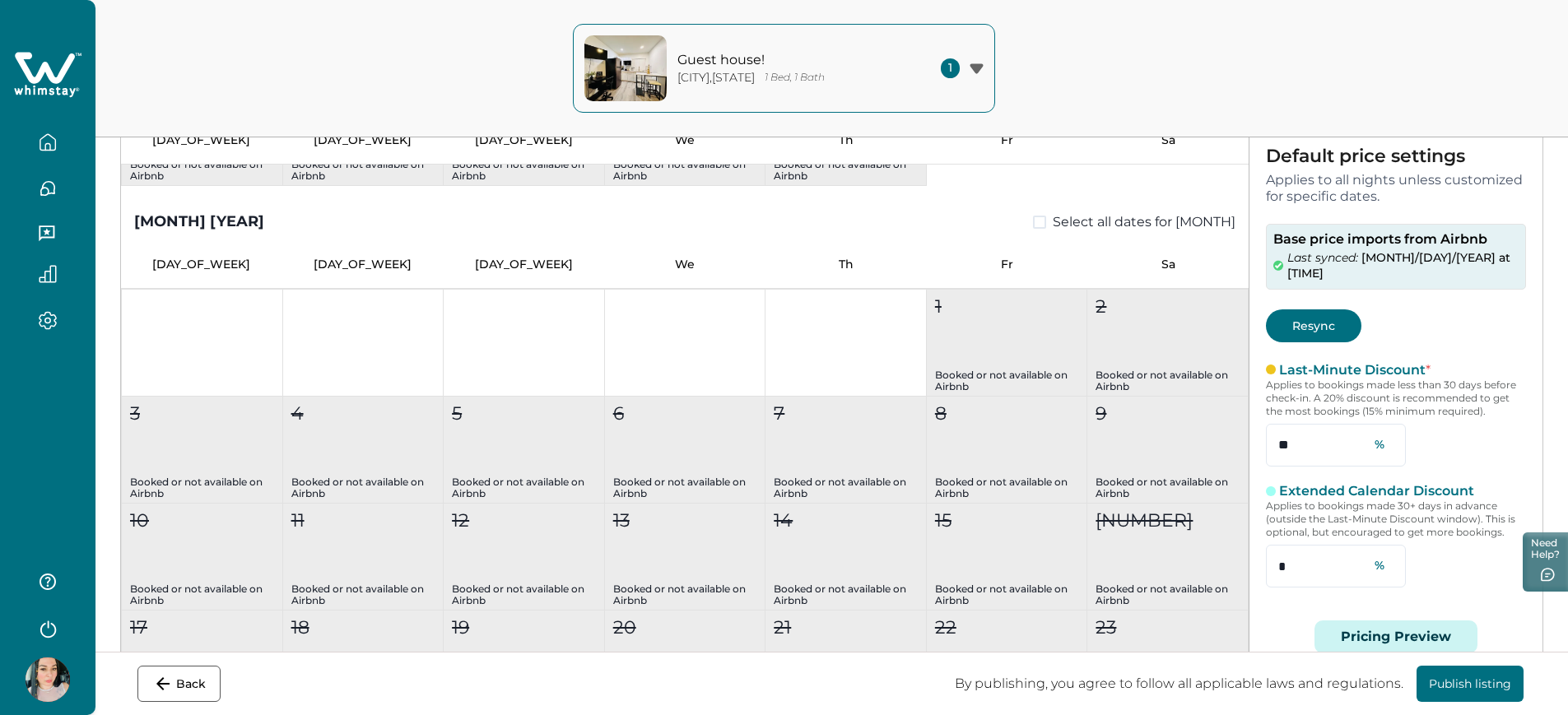 click on "Resync" at bounding box center (1314, 326) 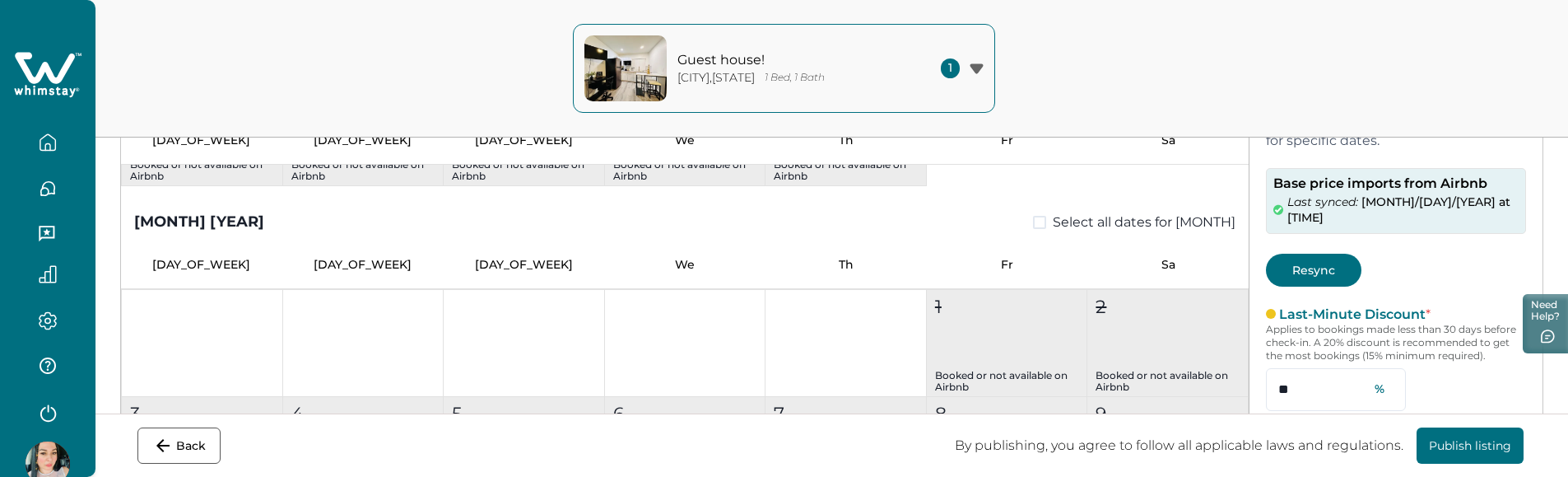 scroll, scrollTop: 103, scrollLeft: 0, axis: vertical 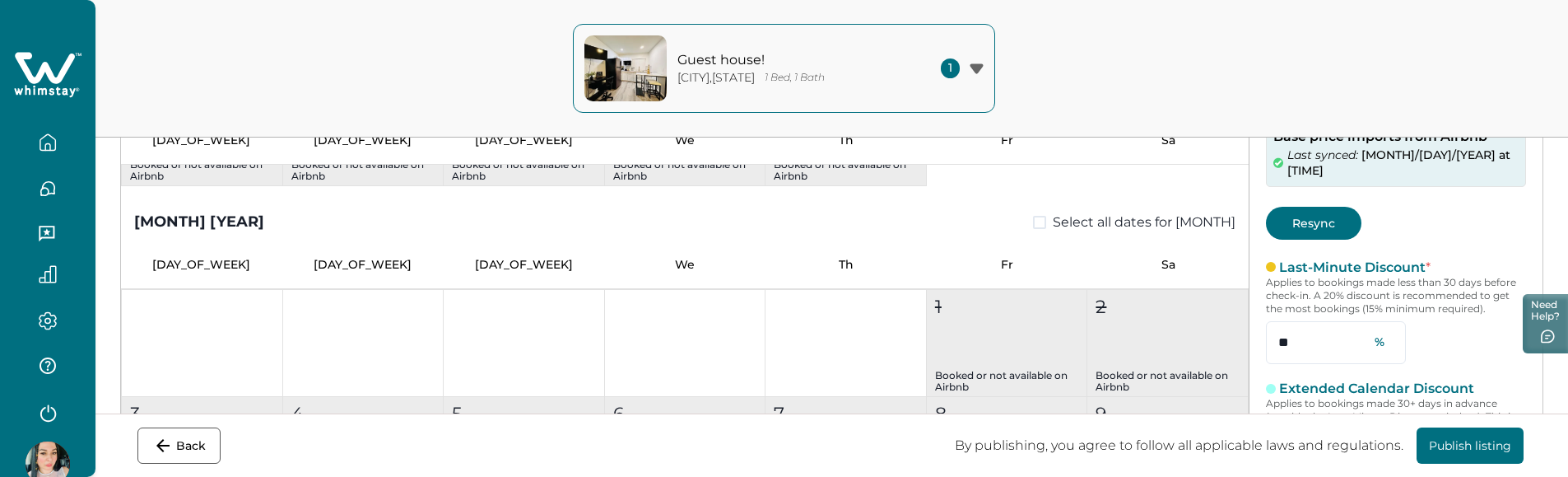 click on "[MONTH] [YEAR] Select all dates for   [MONTH] Su Mo Tu We Th Fr Sa 1 2 3 Booked or not available on [BRAND] 4 Booked or not available on [BRAND] 5 Booked or not available on [BRAND] 6 Booked or not available on [BRAND] 7 Booked or not available on [BRAND] 8 Booked or not available on [BRAND] 9 Booked or not available on [BRAND] 10 Booked or not available on [BRAND] 11 Booked or not available on [BRAND] 12 Booked or not available on [BRAND] 13 Booked or not available on [BRAND] 14 Booked or not available on [BRAND] 15 Booked or not available on [BRAND] 16 Booked or not available on [BRAND] 17 Booked or not available on [BRAND] 18 Booked or not available on [BRAND] 19 Booked or not available on [BRAND] 20 Booked or not available on [BRAND] 21 Booked or not available on [BRAND] 22 Booked or not available on [BRAND] 23 Booked or not available on [BRAND] 24 Booked or not available on [BRAND] 25 Booked or not available on [BRAND] 26 Booked or not available on [BRAND] 27 Booked or not available on [BRAND] 28 Booked or not available on [BRAND] 29 30" at bounding box center [831, 276] 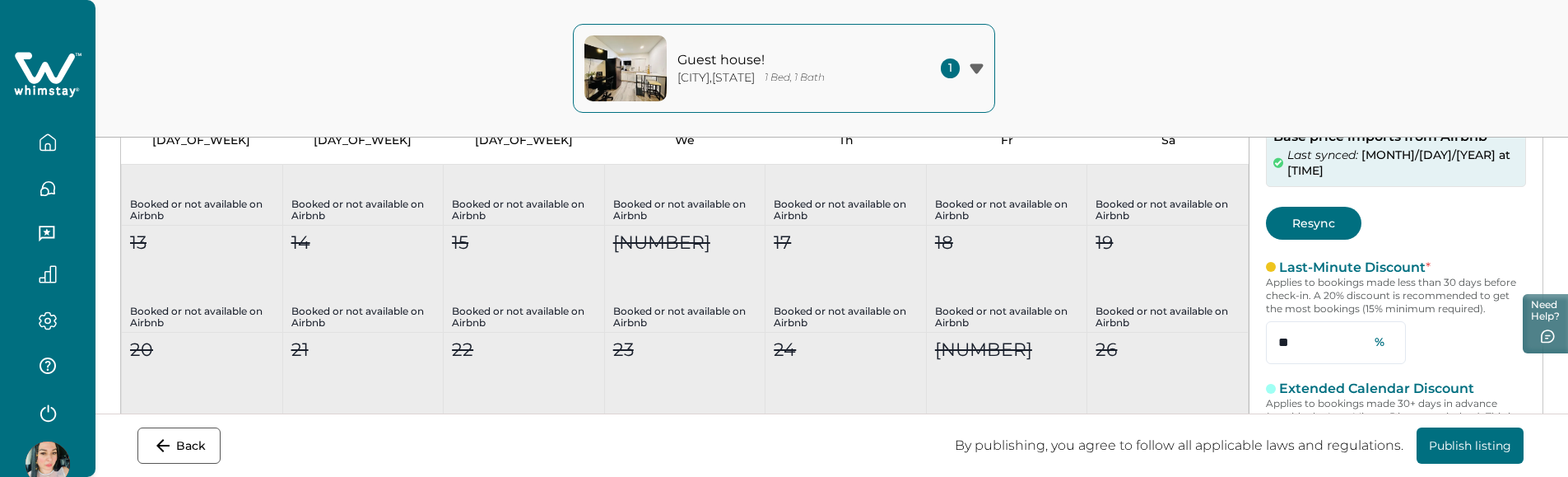 scroll, scrollTop: 0, scrollLeft: 0, axis: both 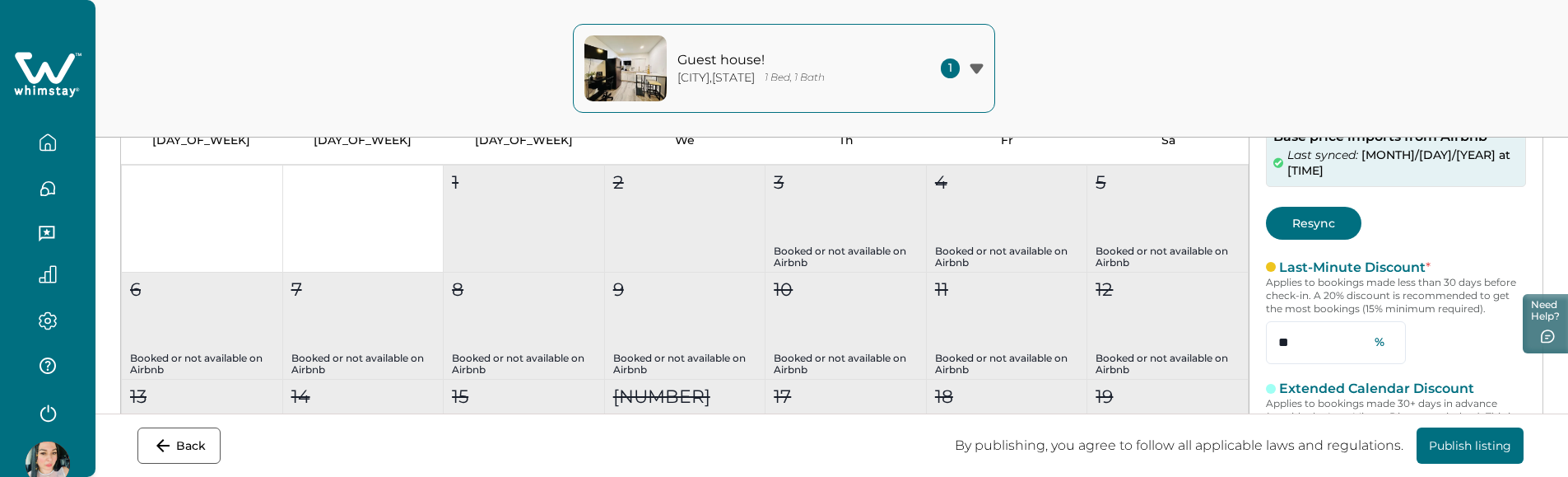 click on "Resync" at bounding box center [1314, 223] 